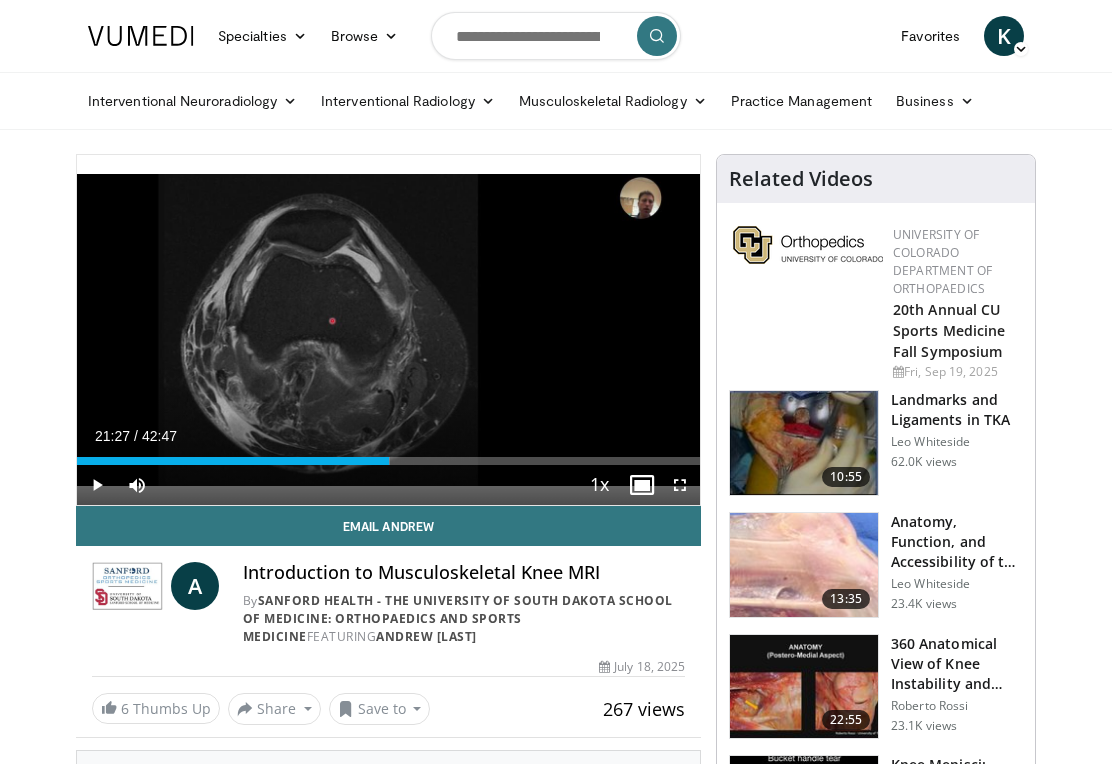 scroll, scrollTop: 0, scrollLeft: 0, axis: both 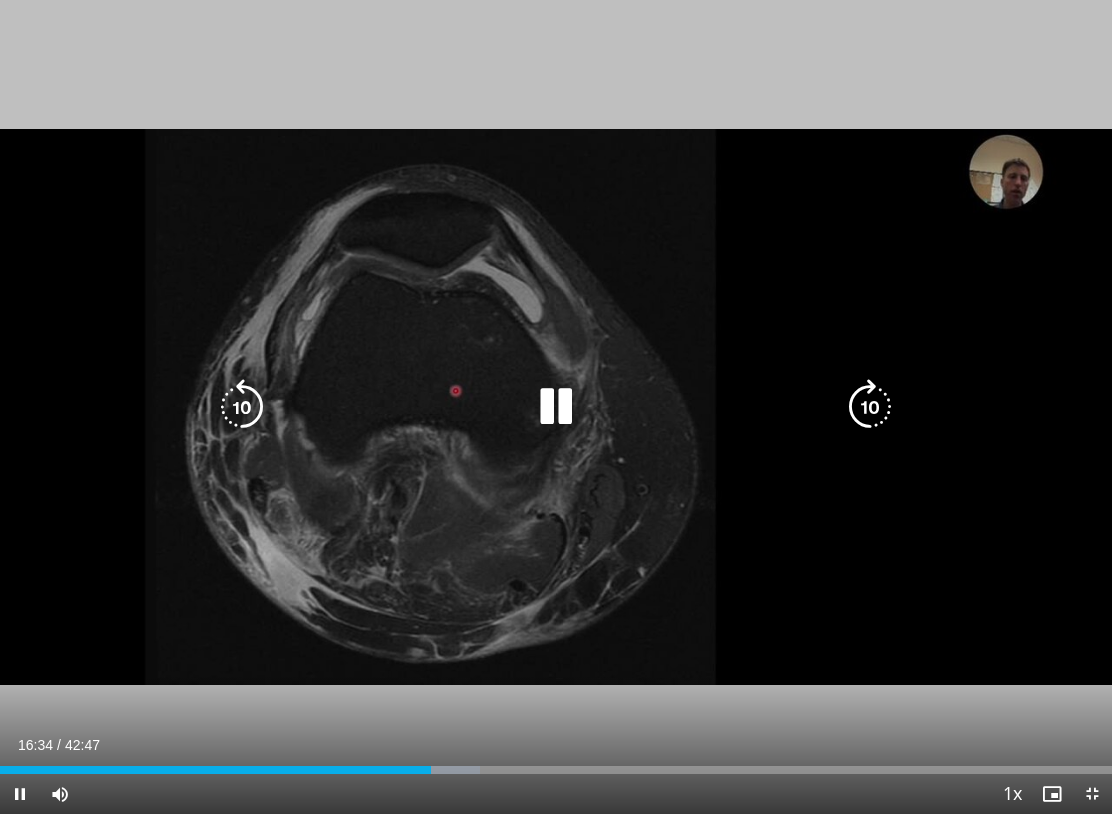 click on "40 seconds
Tap to unmute" at bounding box center (556, 407) 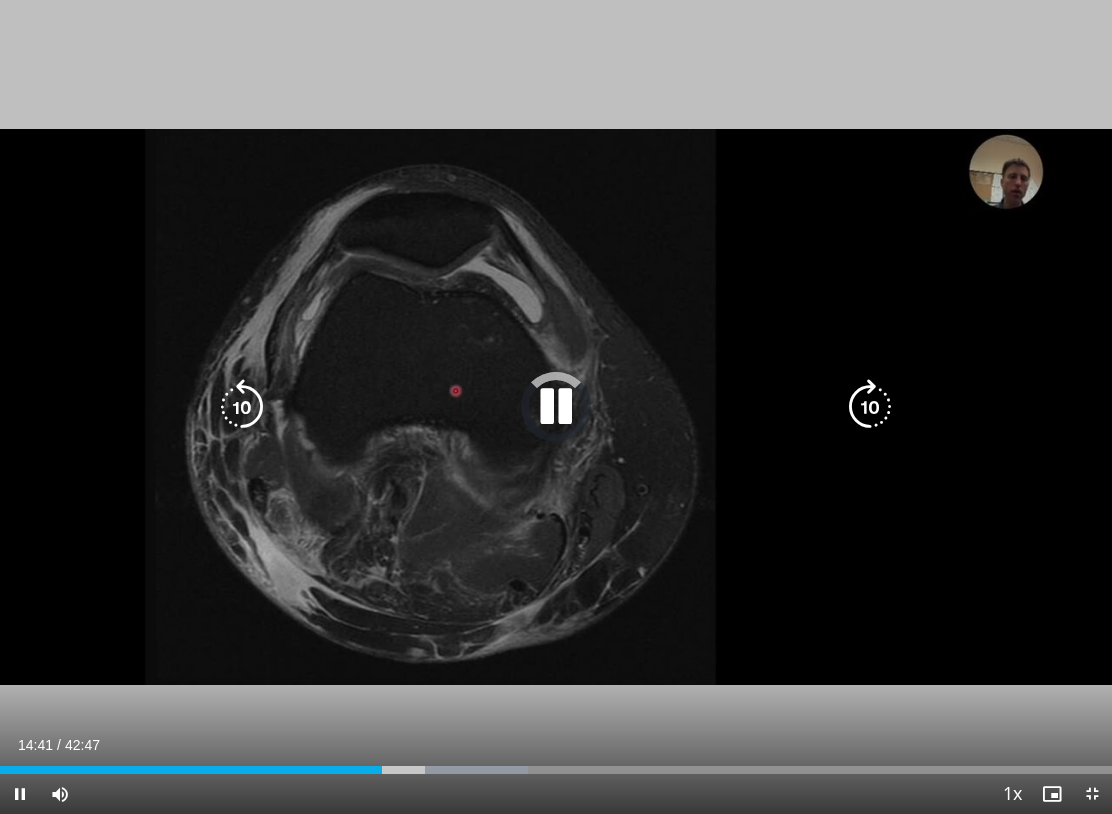 click on "Loaded :  47.52%" at bounding box center (264, 770) 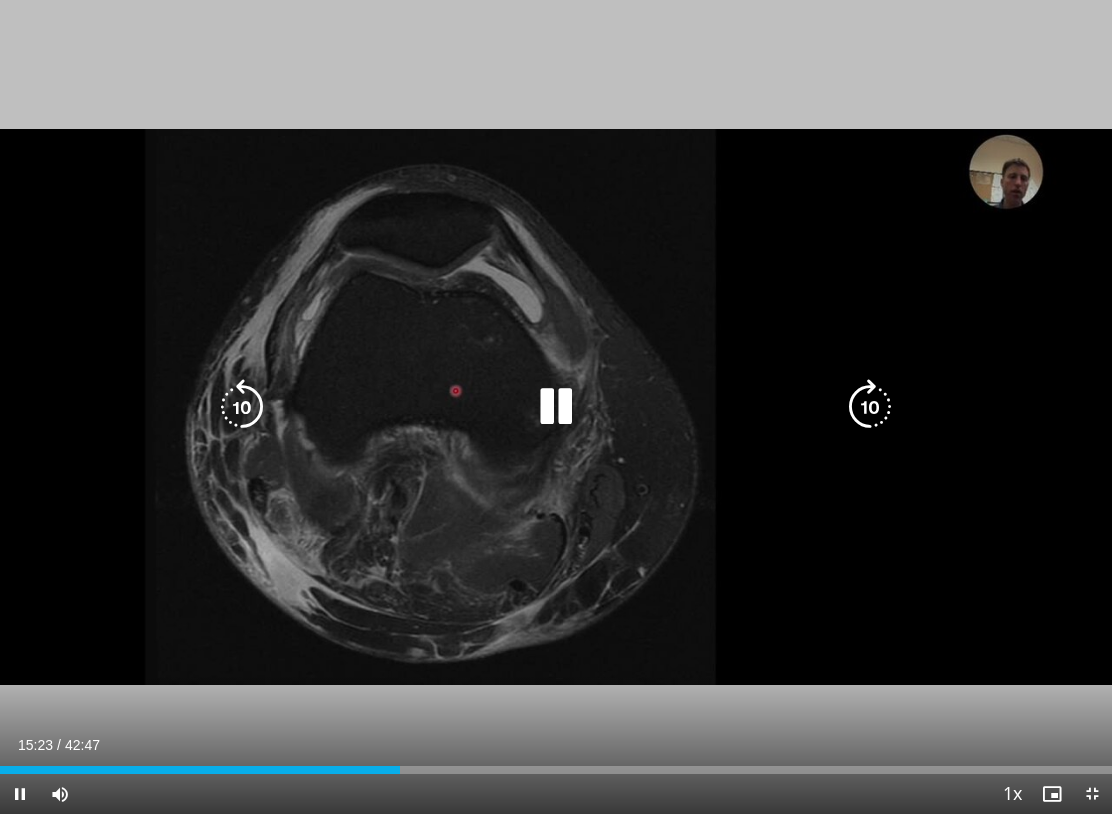 click at bounding box center (242, 407) 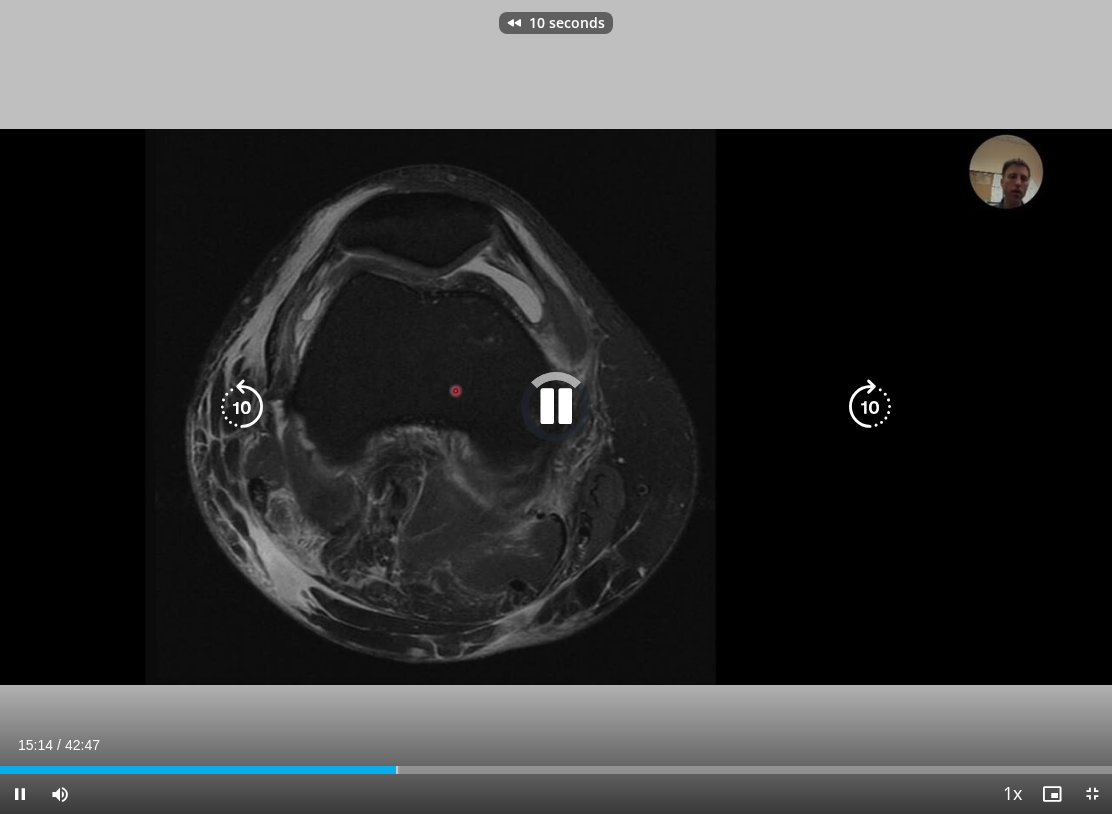 click at bounding box center [242, 407] 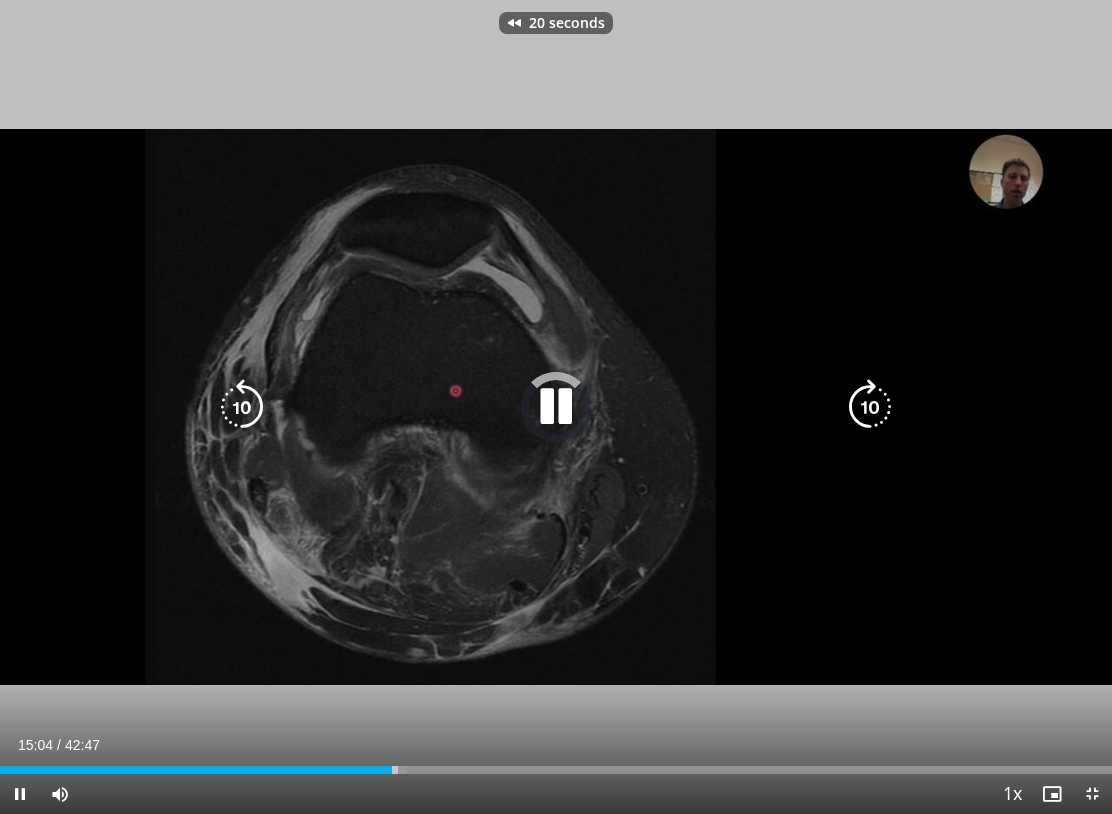 click at bounding box center [242, 407] 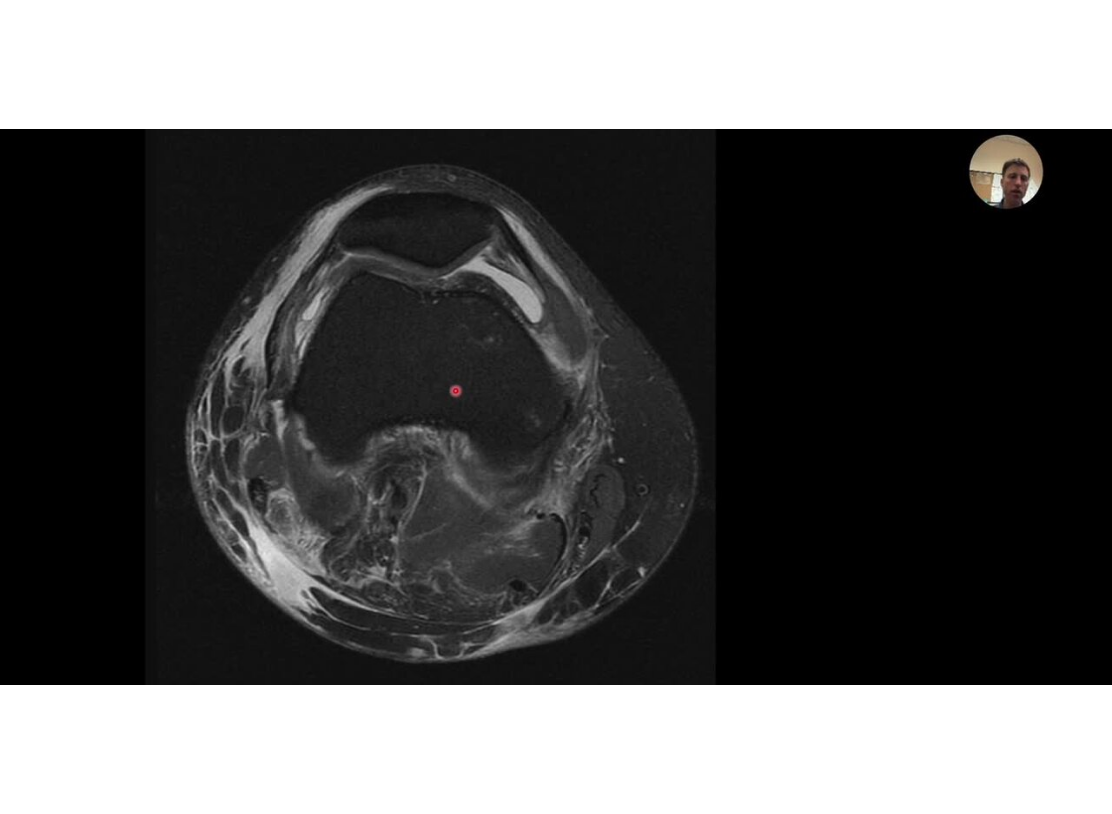 click on "30 seconds
Tap to unmute" at bounding box center [556, 407] 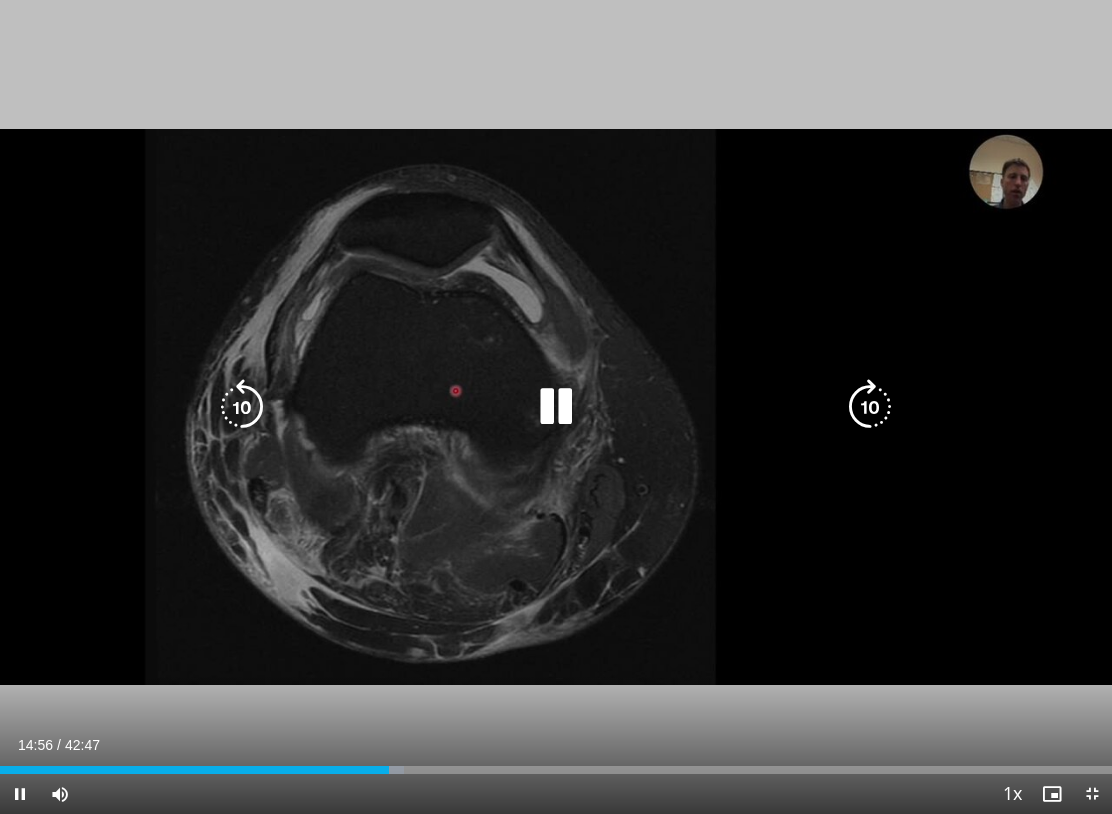 click at bounding box center (242, 407) 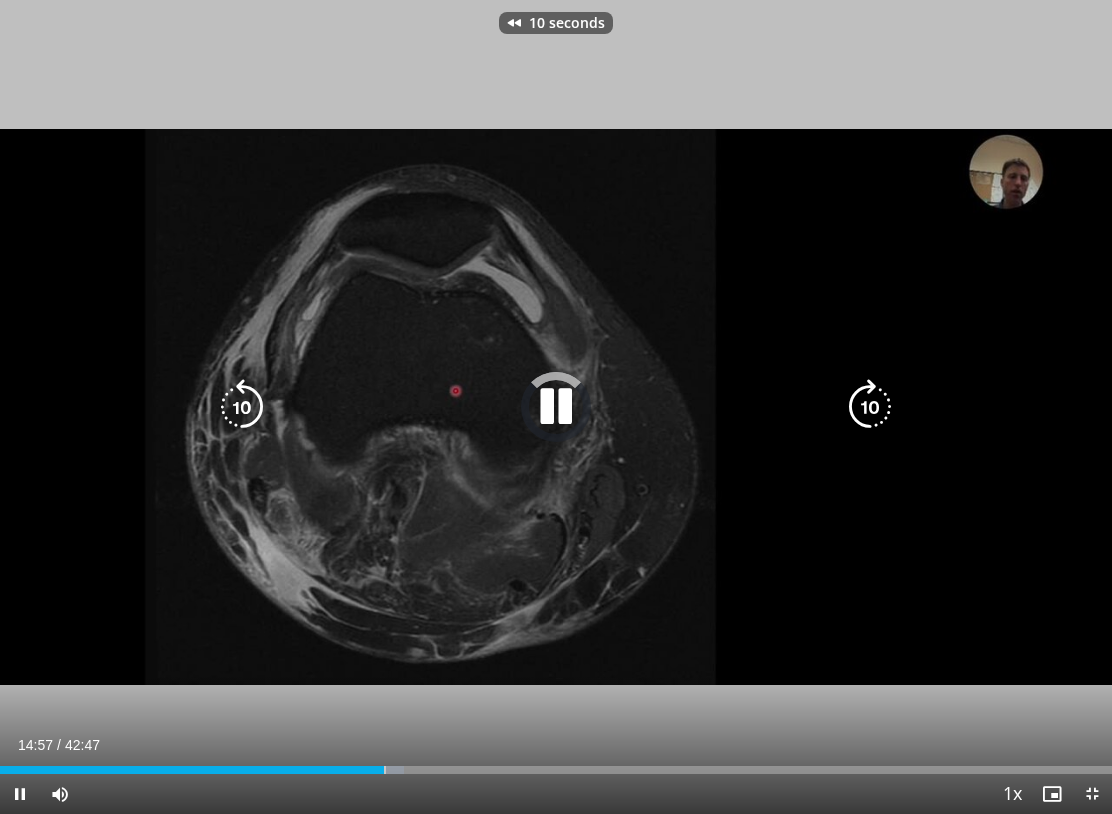 click at bounding box center (242, 407) 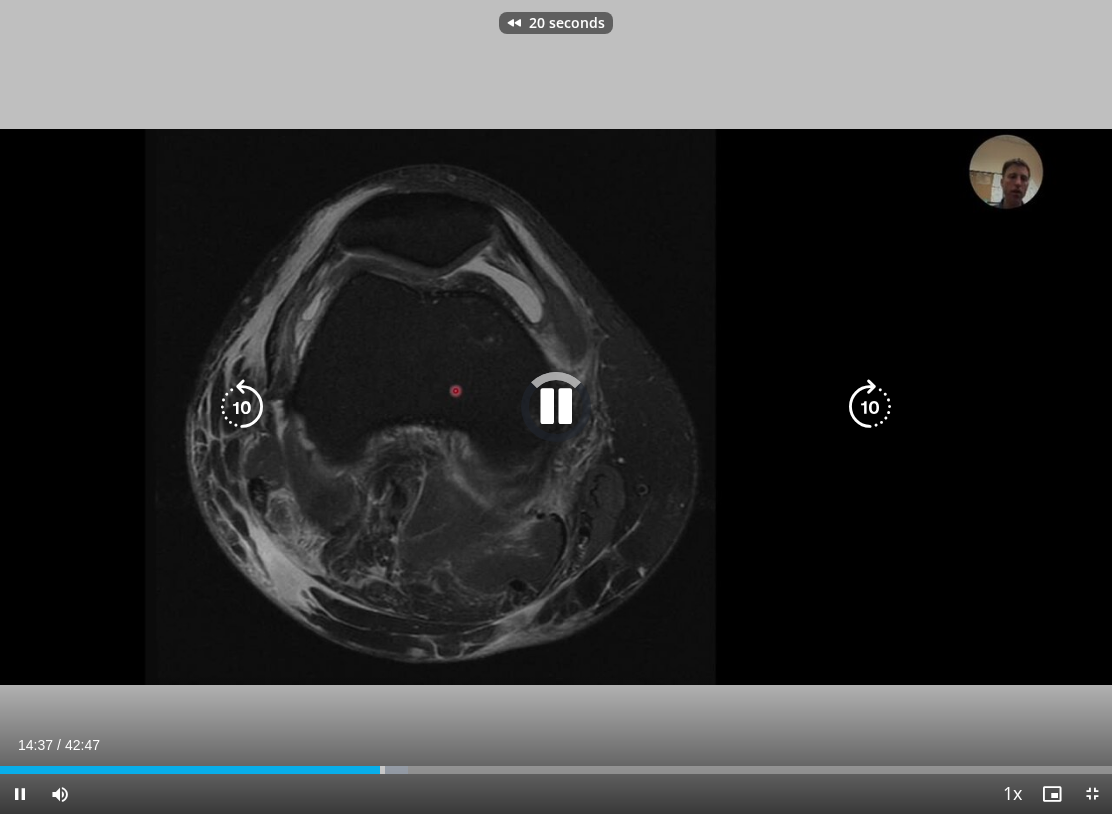 click at bounding box center [242, 407] 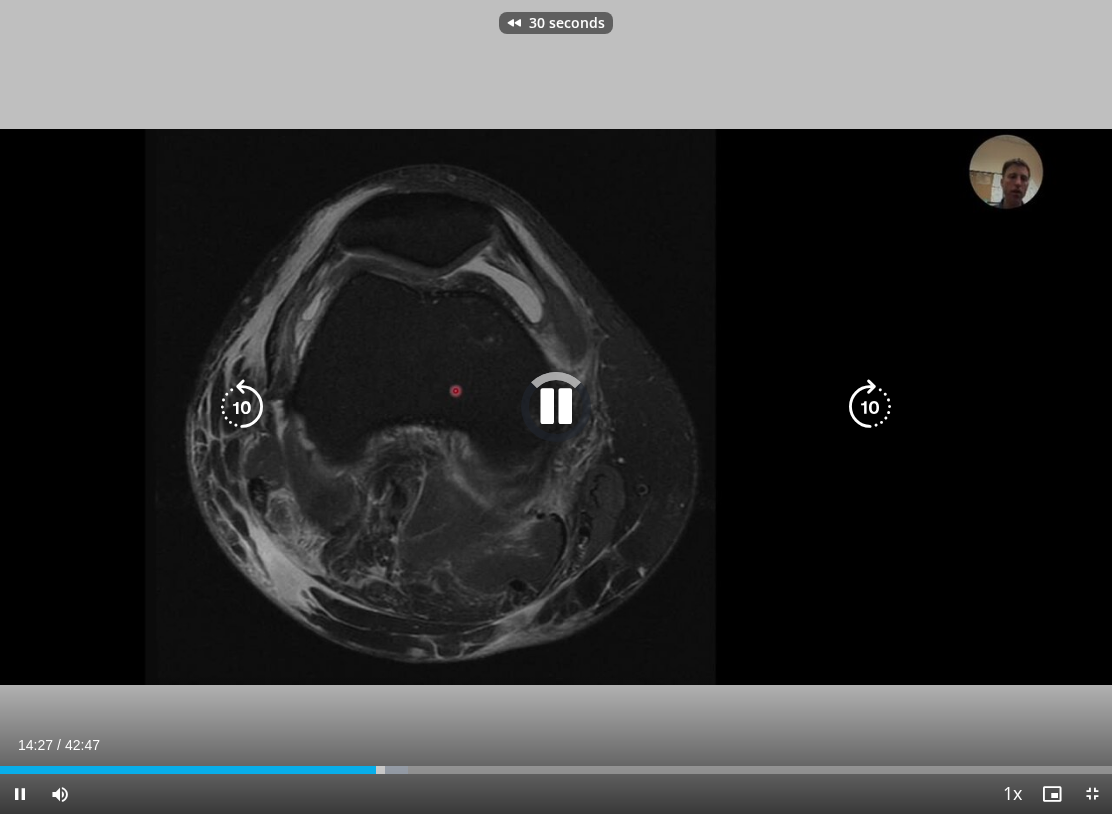click at bounding box center (242, 407) 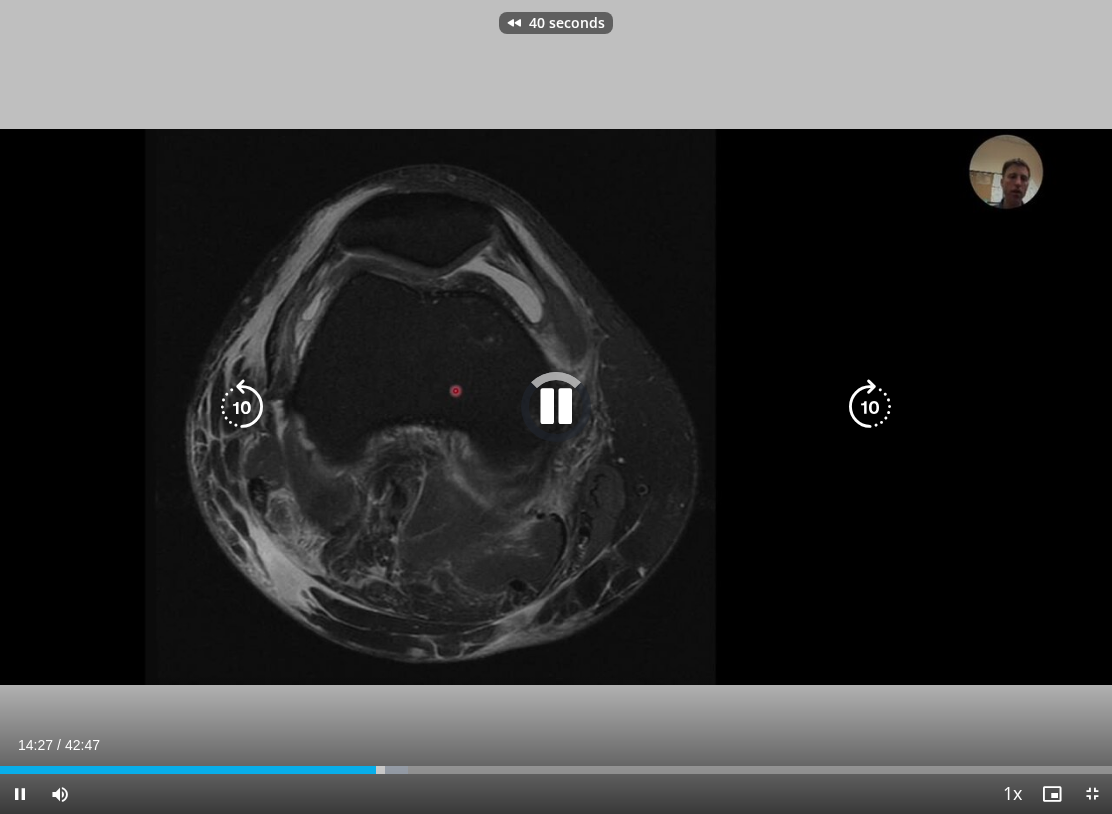 click at bounding box center (242, 407) 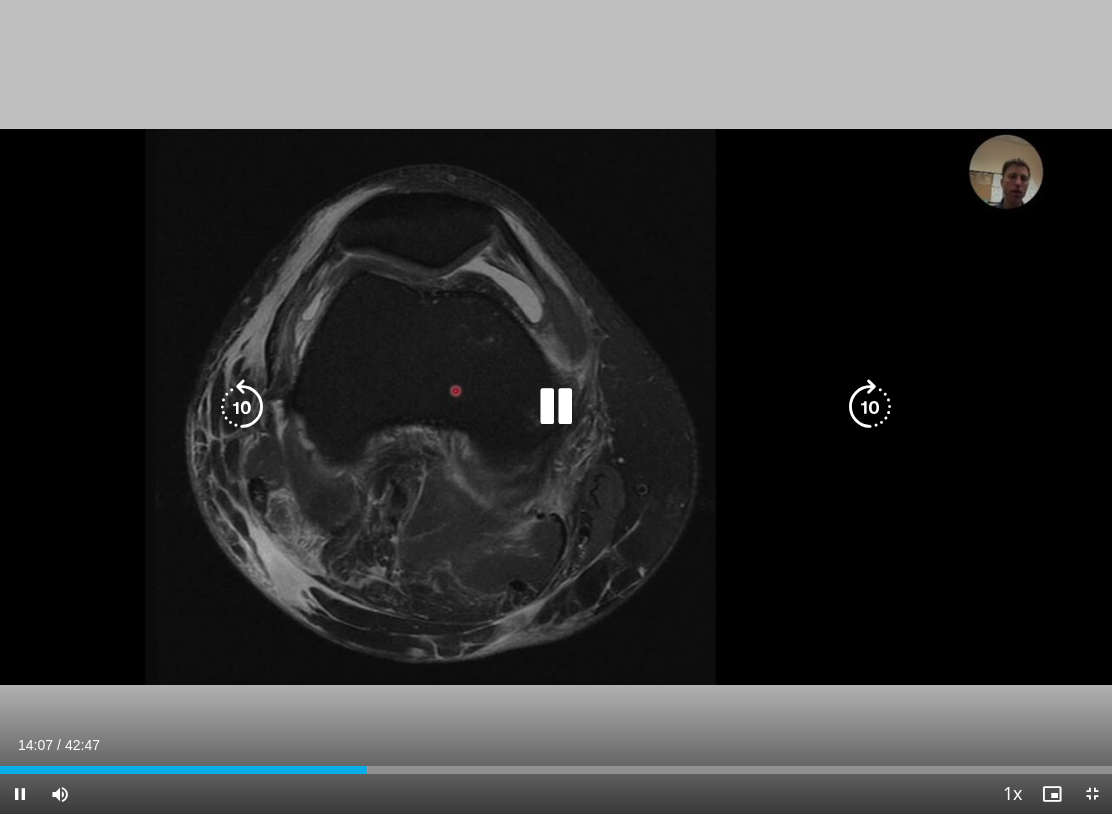 click at bounding box center [242, 407] 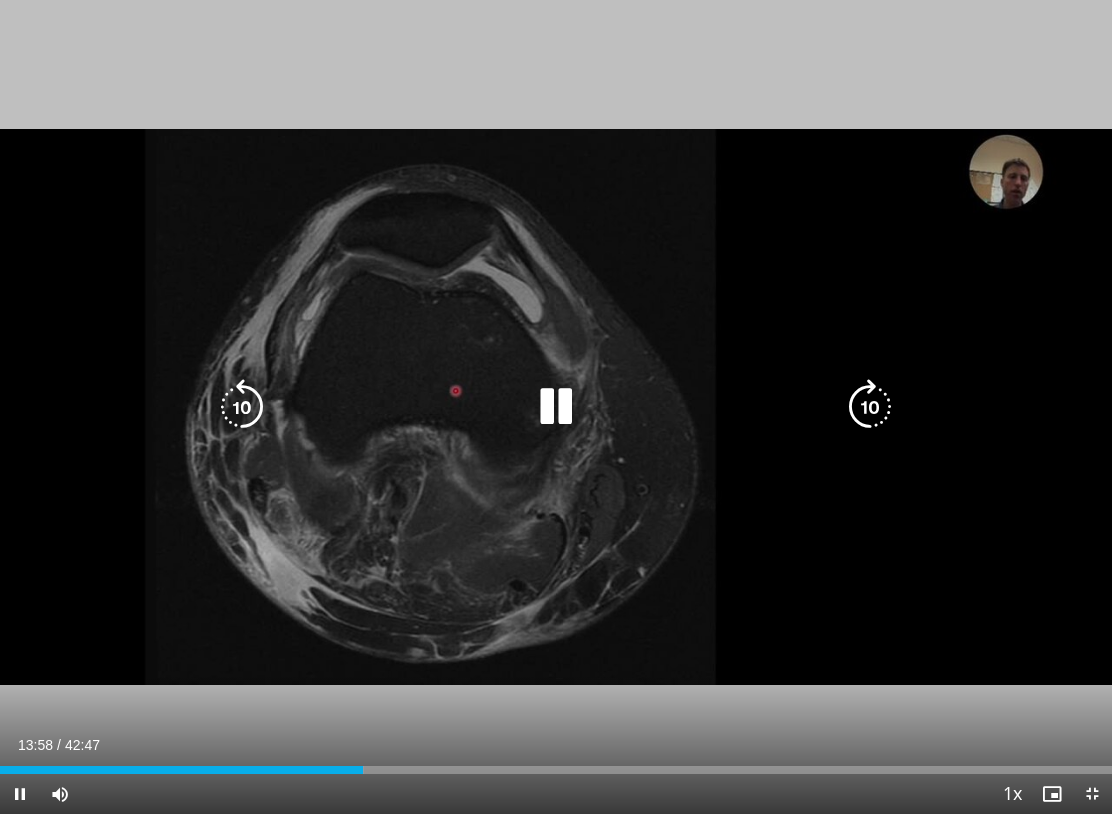 click at bounding box center [242, 407] 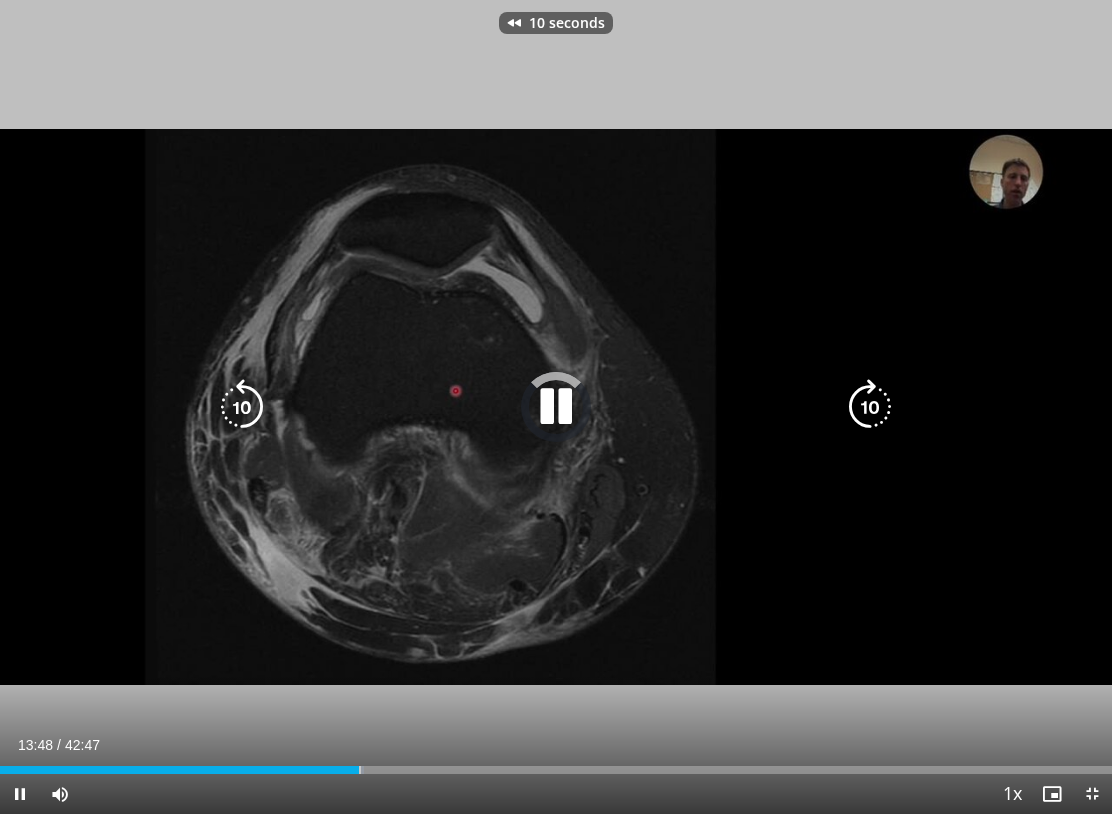 click at bounding box center (242, 407) 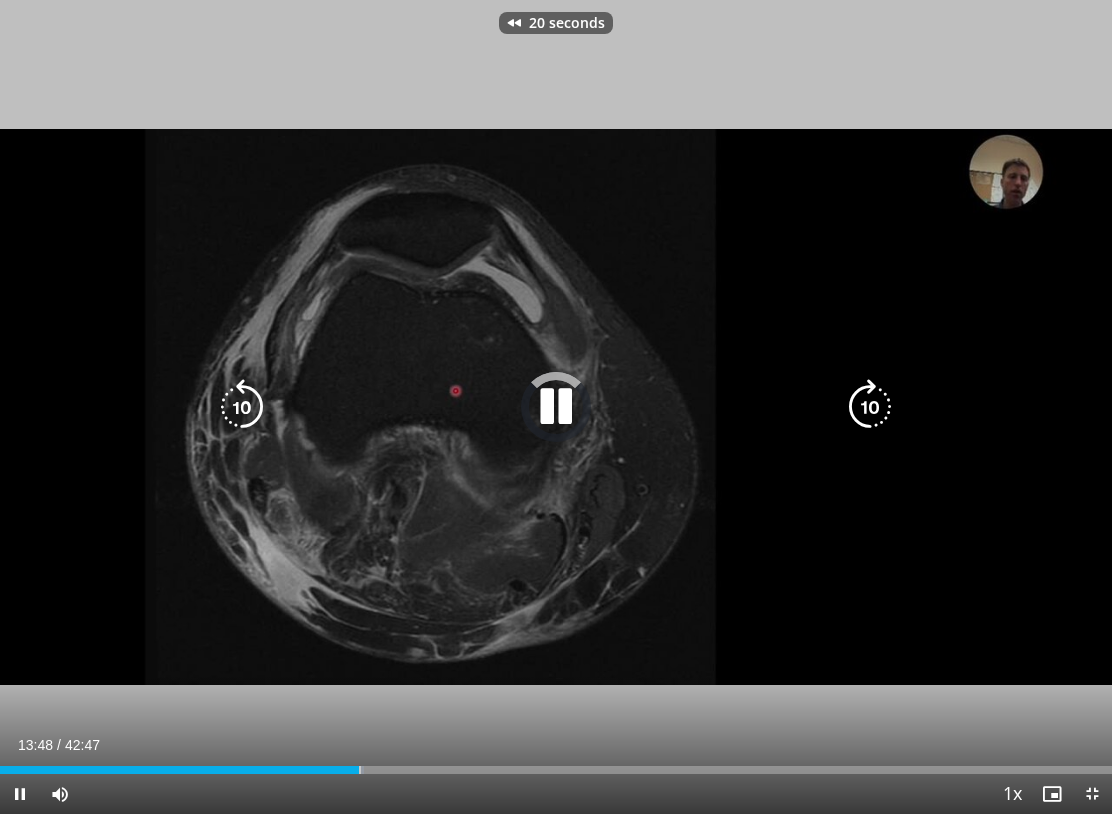 click at bounding box center [242, 407] 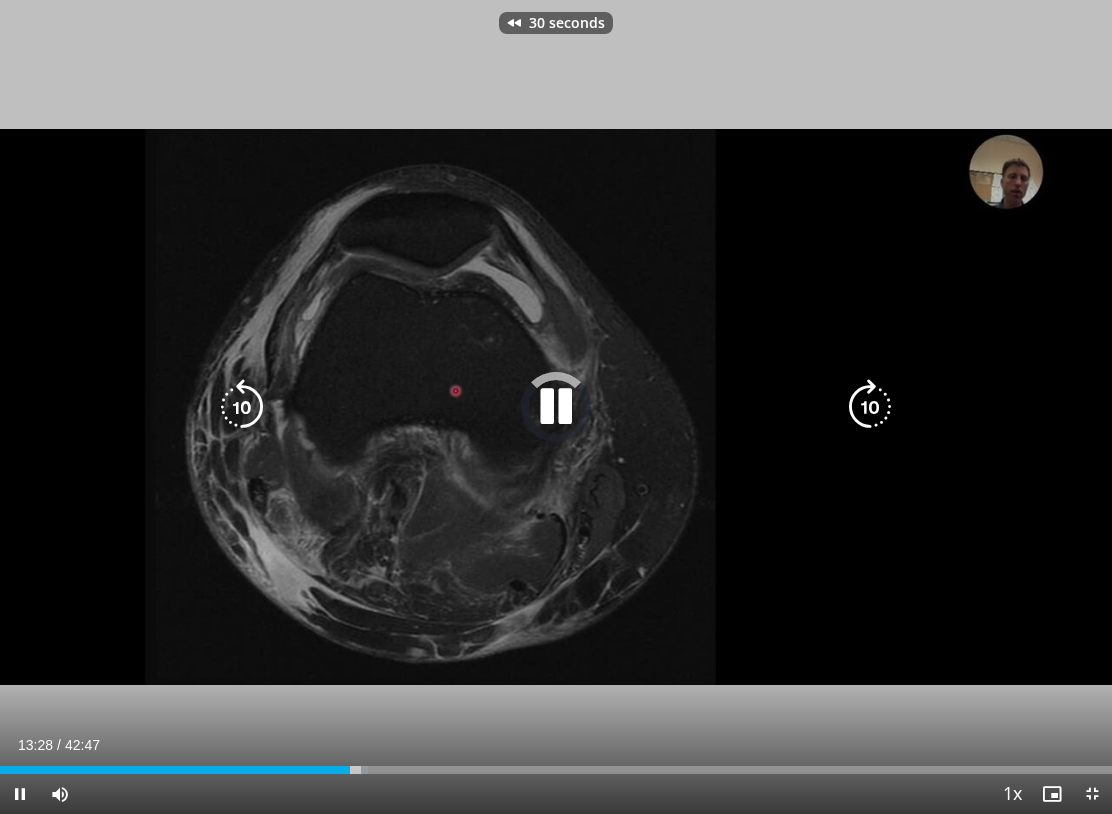 click at bounding box center (242, 407) 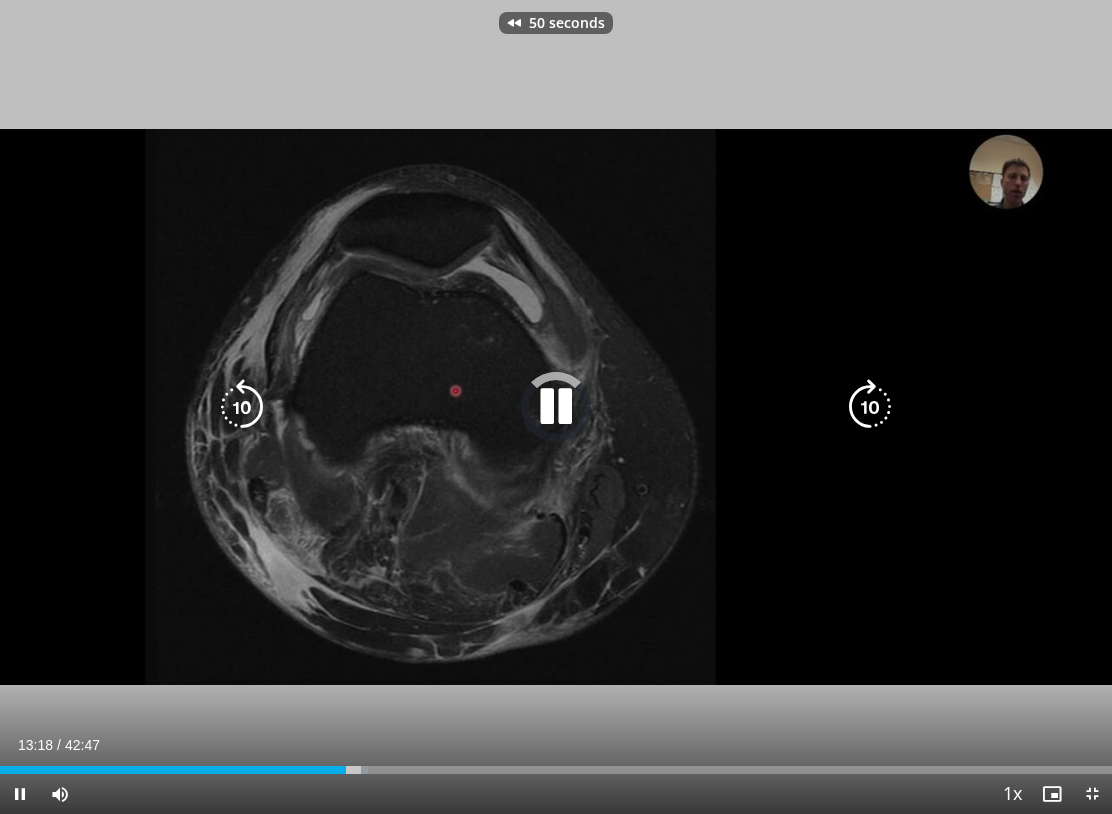 click at bounding box center [242, 407] 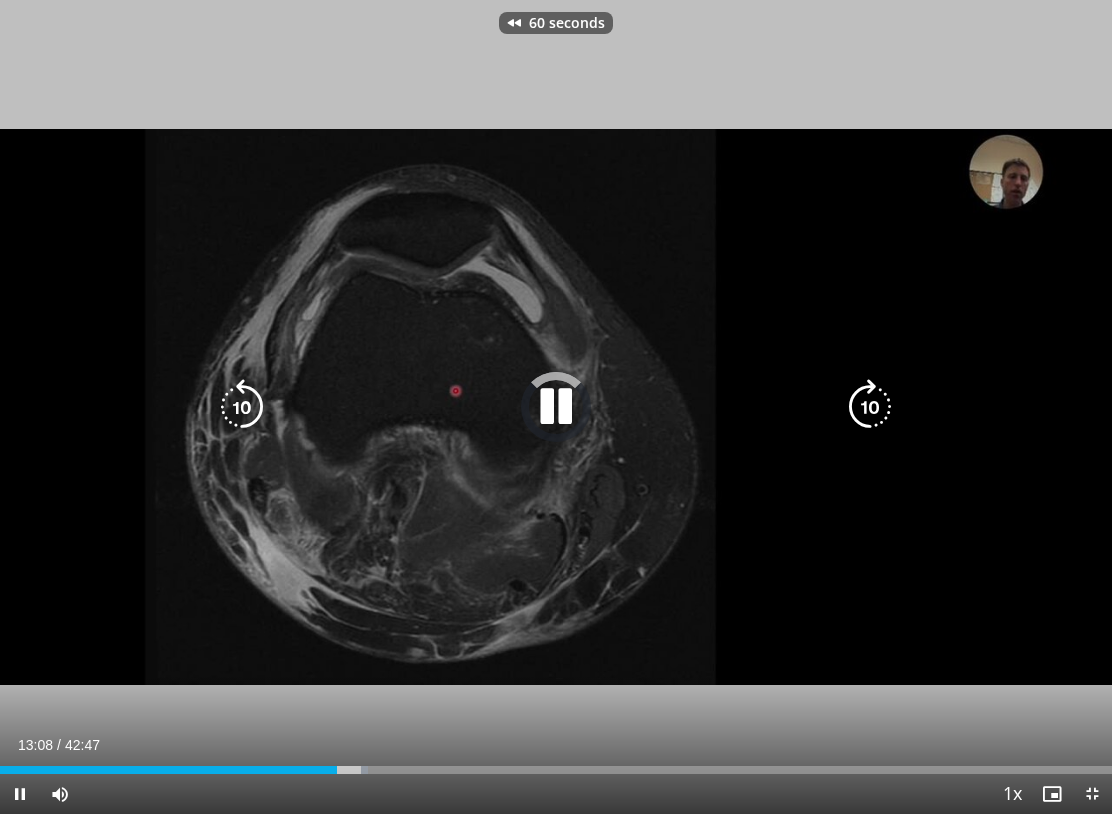 click at bounding box center (242, 407) 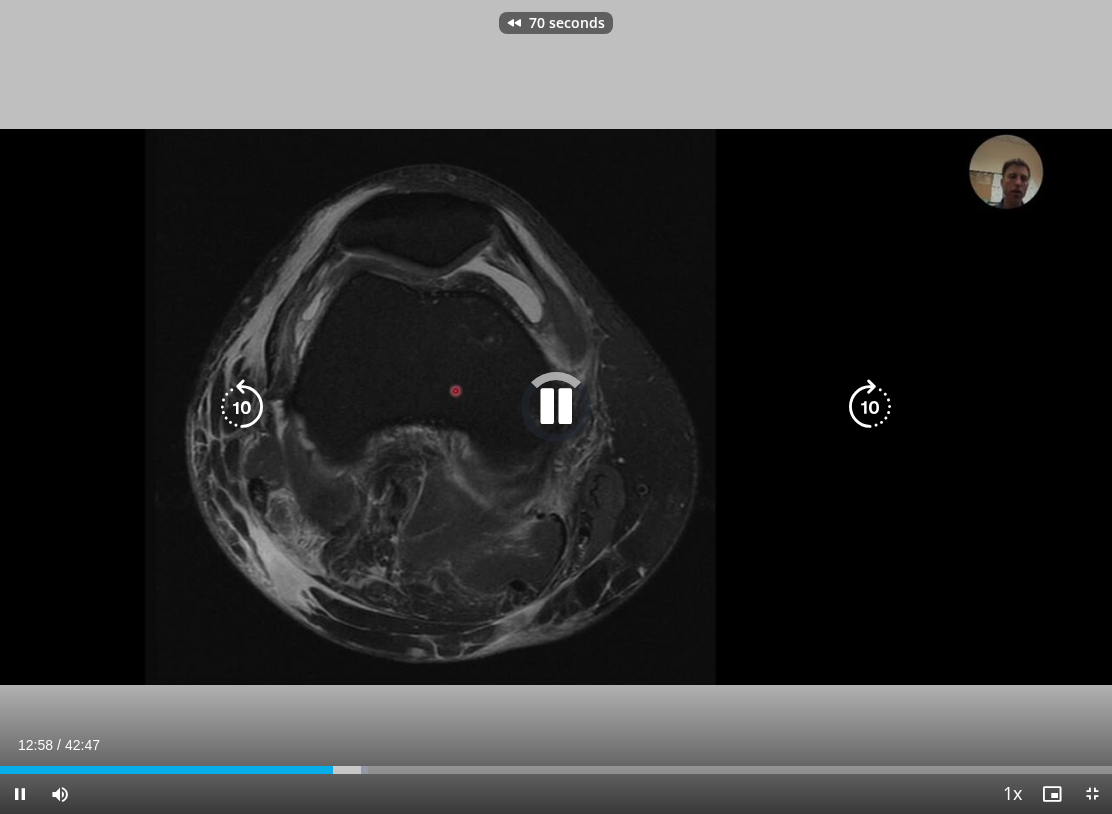 click at bounding box center [242, 407] 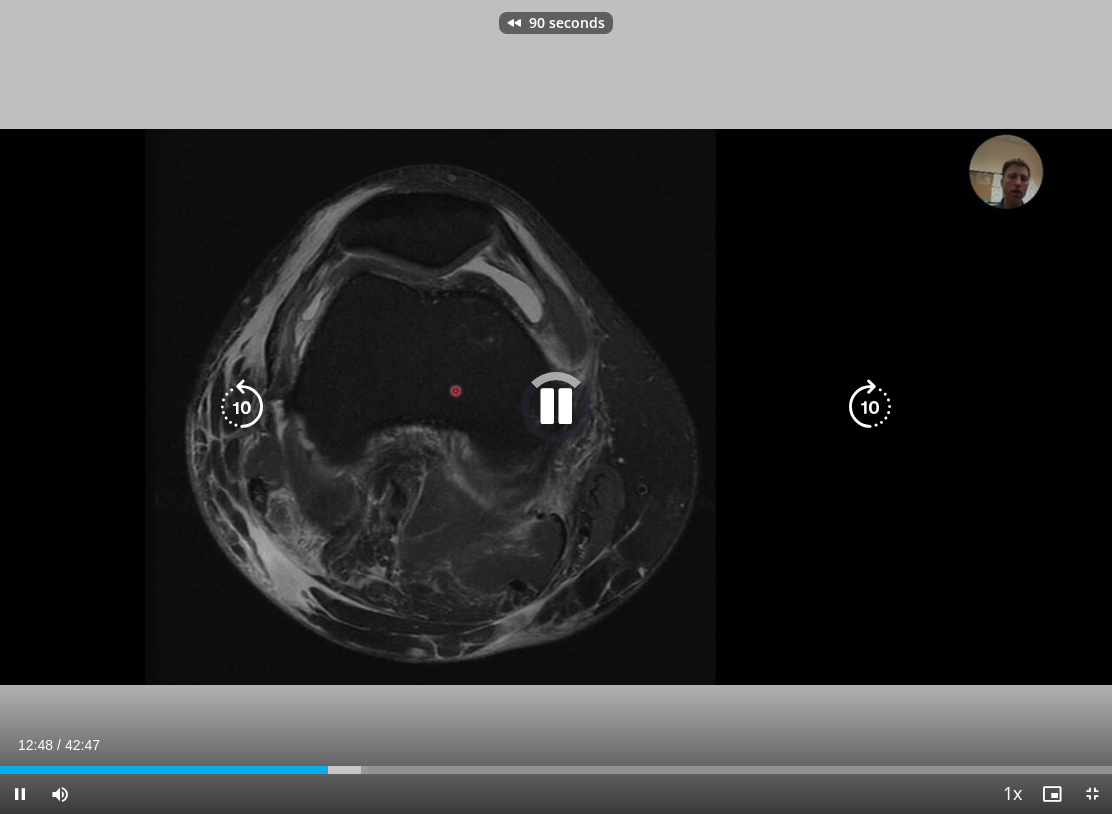 click at bounding box center [242, 407] 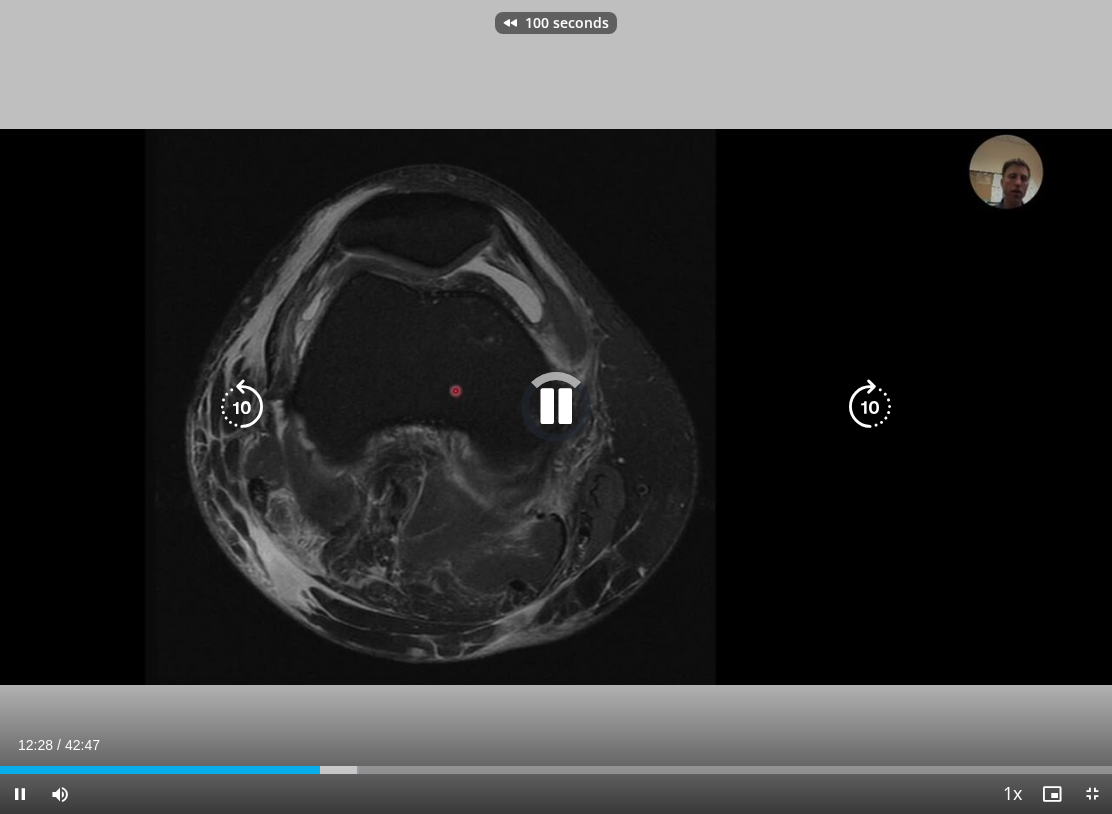 click at bounding box center (242, 407) 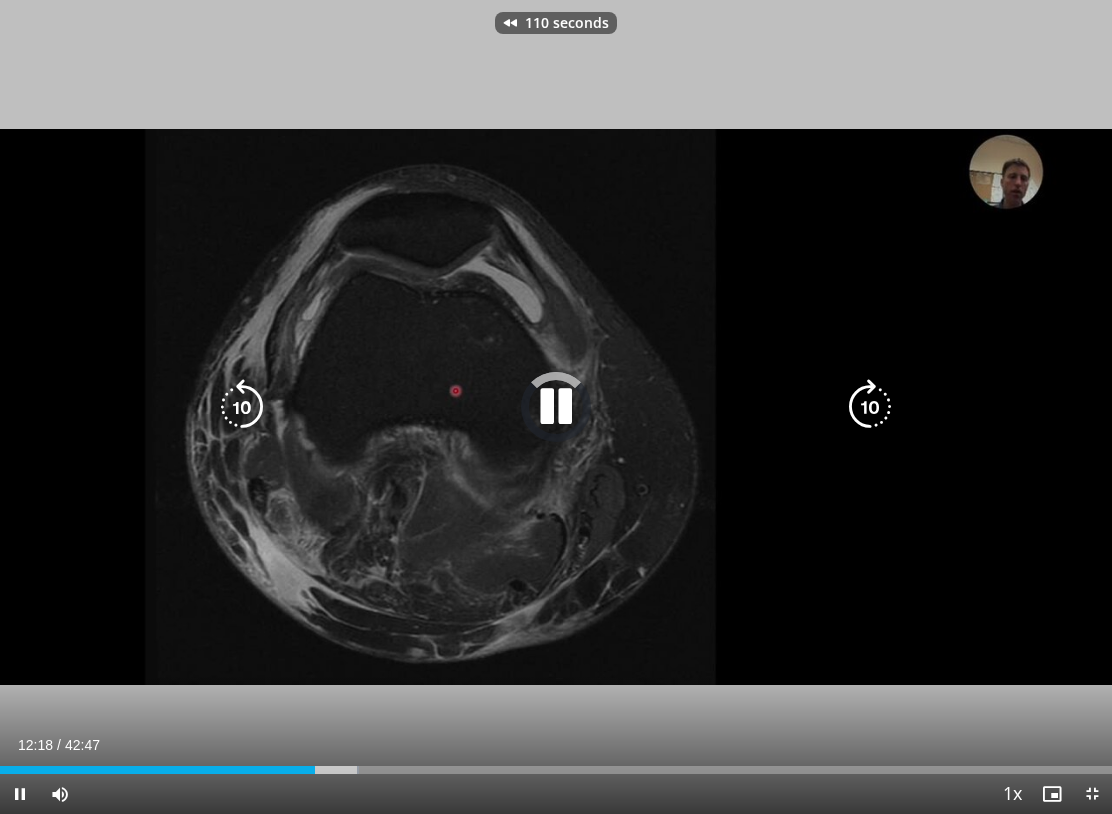 click at bounding box center [242, 407] 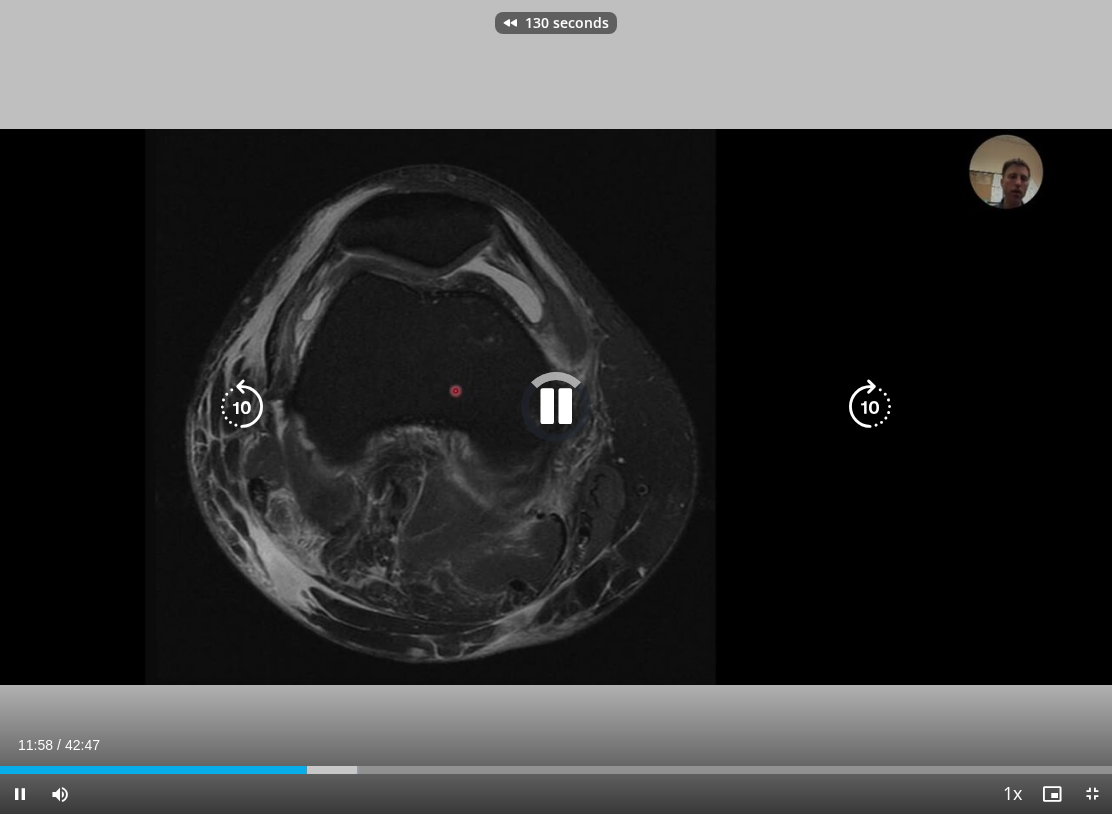 click at bounding box center [242, 407] 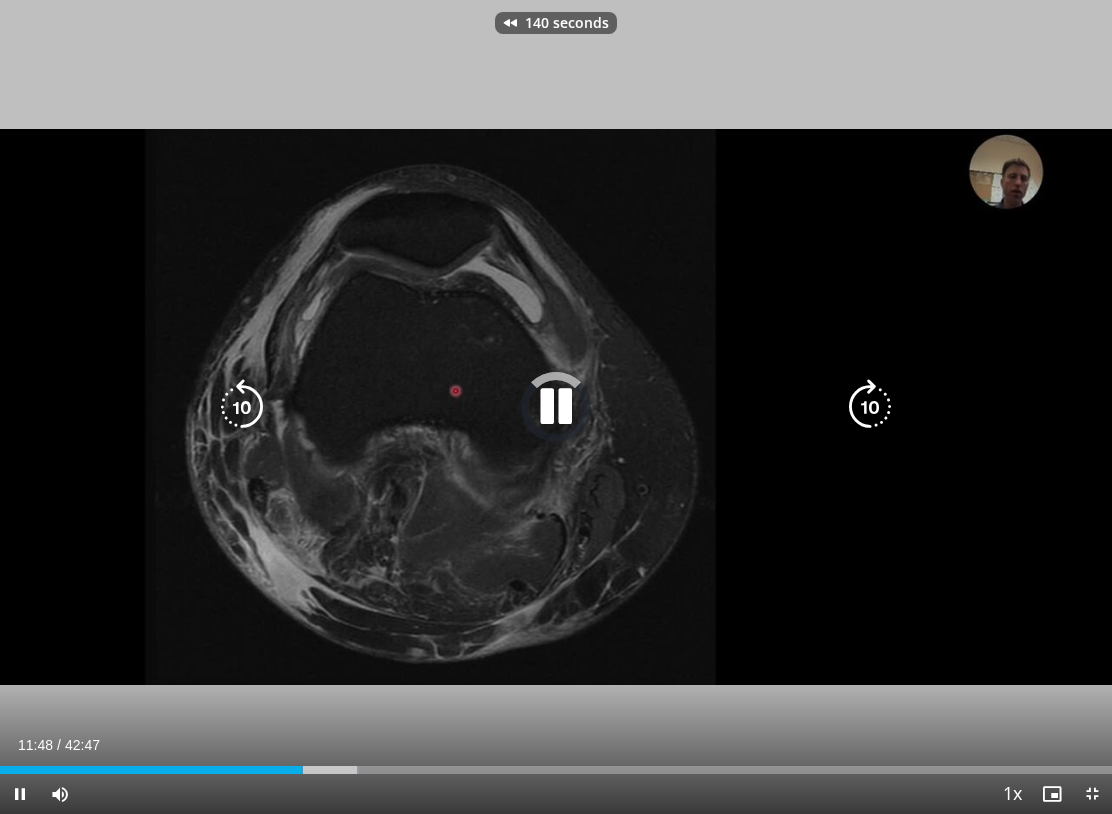 click at bounding box center [242, 407] 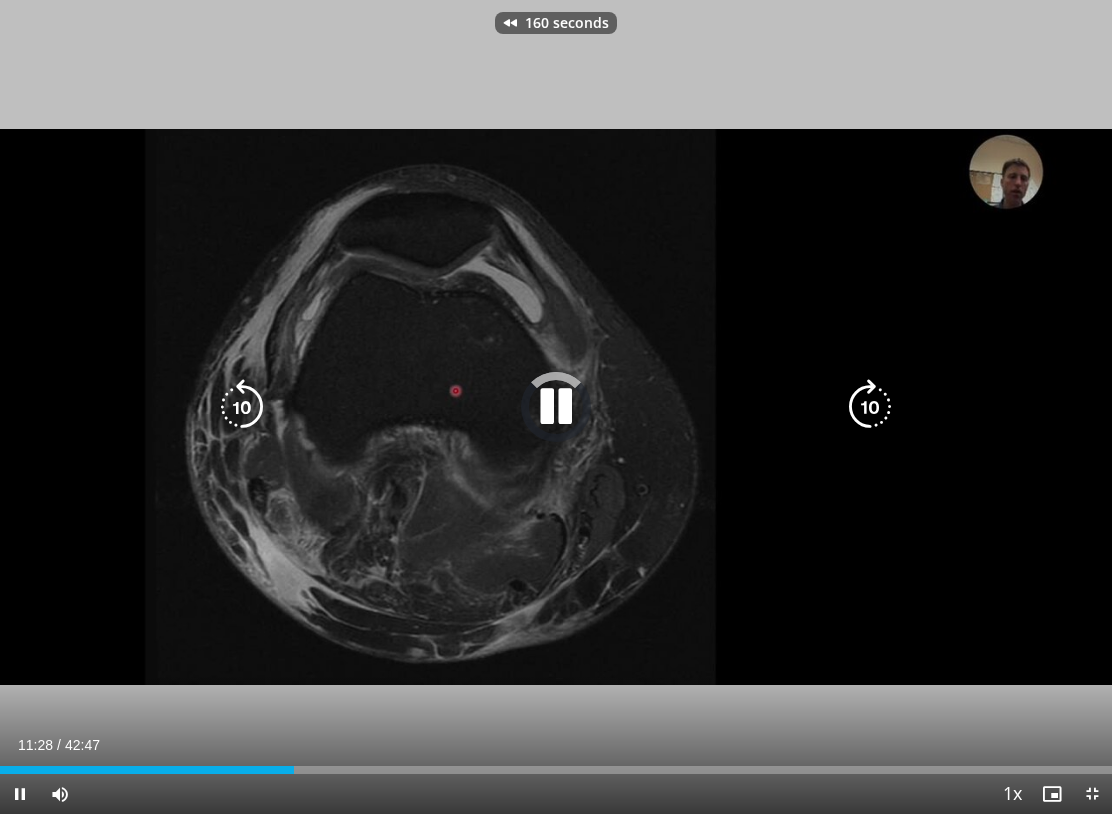 click at bounding box center [242, 407] 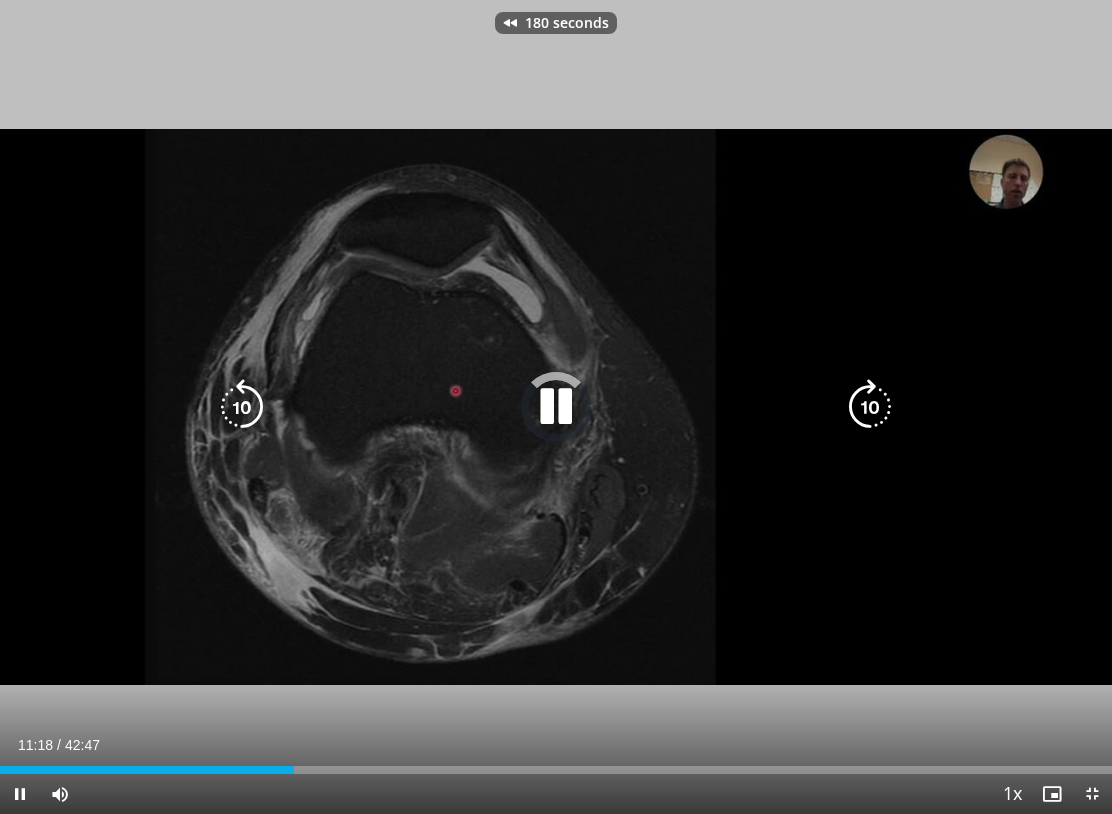 click at bounding box center [242, 407] 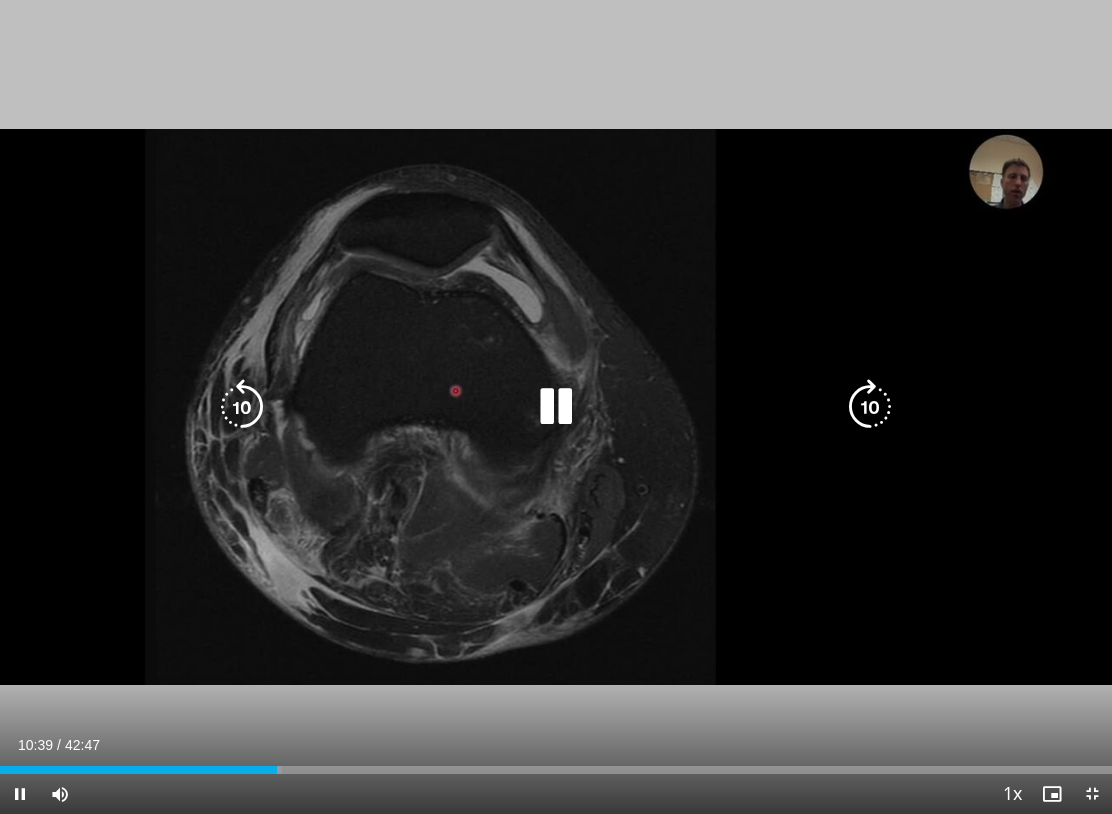 click at bounding box center (242, 407) 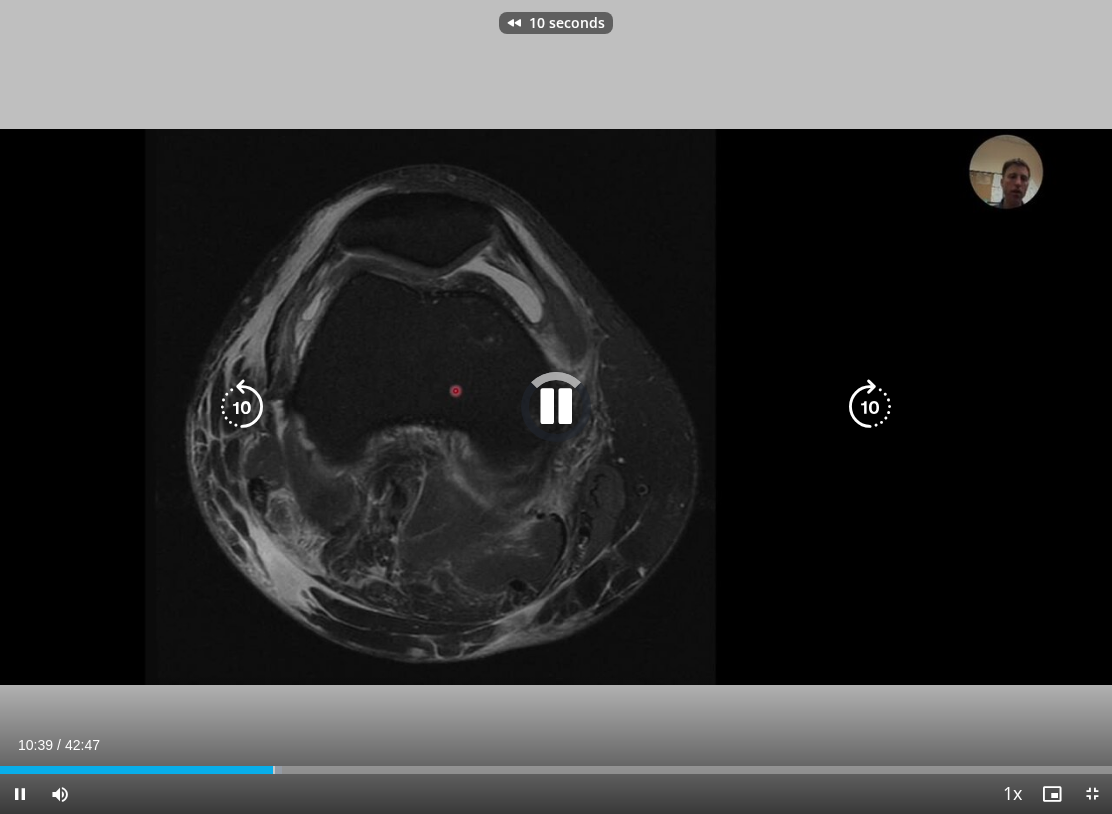 click at bounding box center [242, 407] 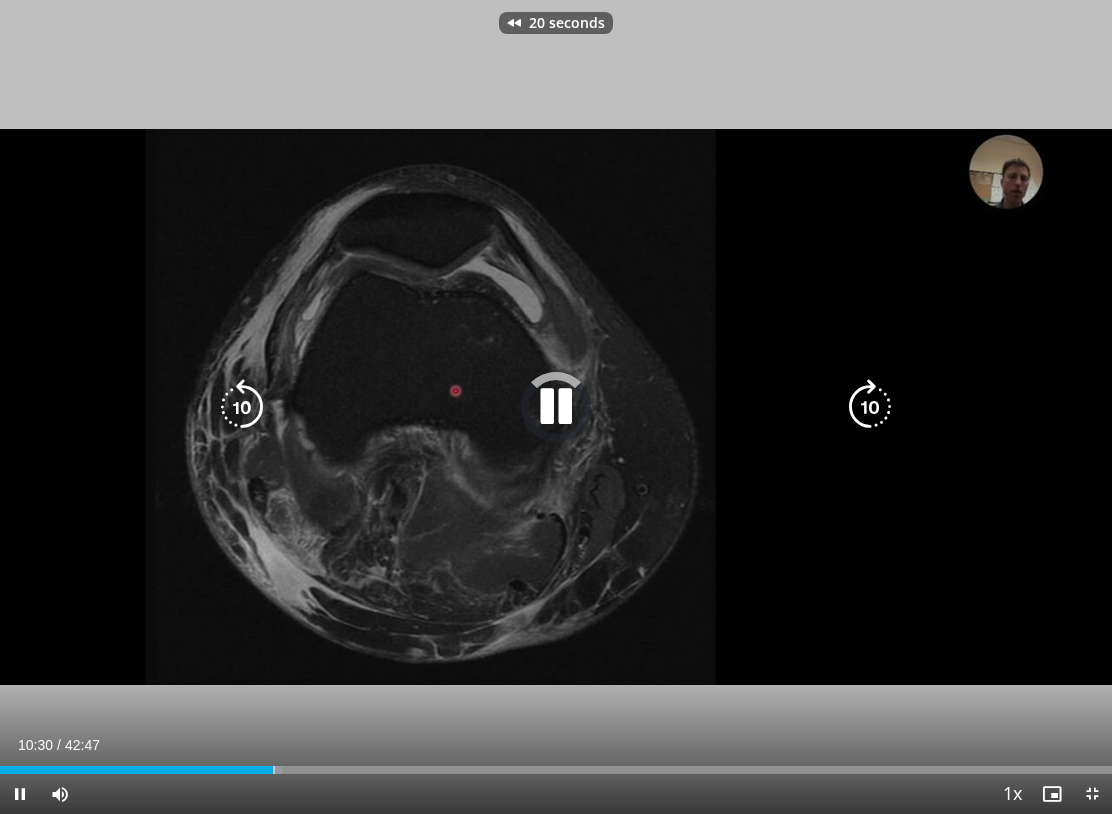 click at bounding box center (242, 407) 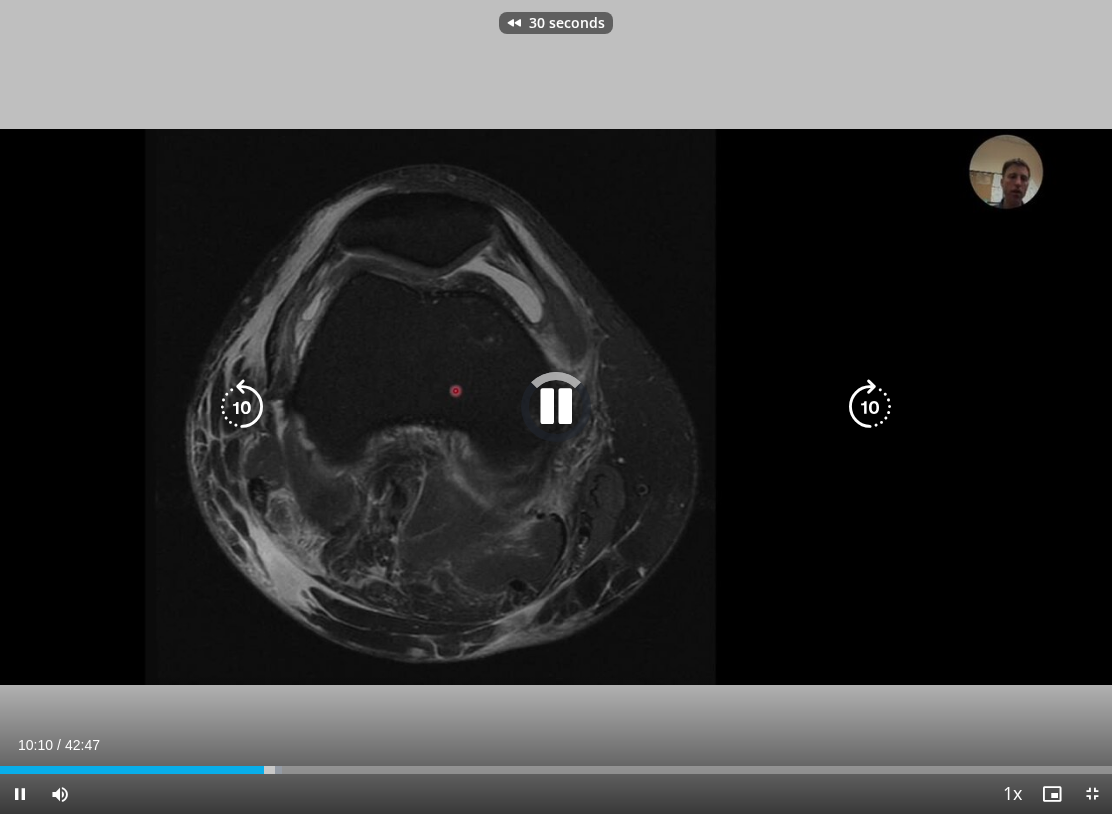 click at bounding box center (242, 407) 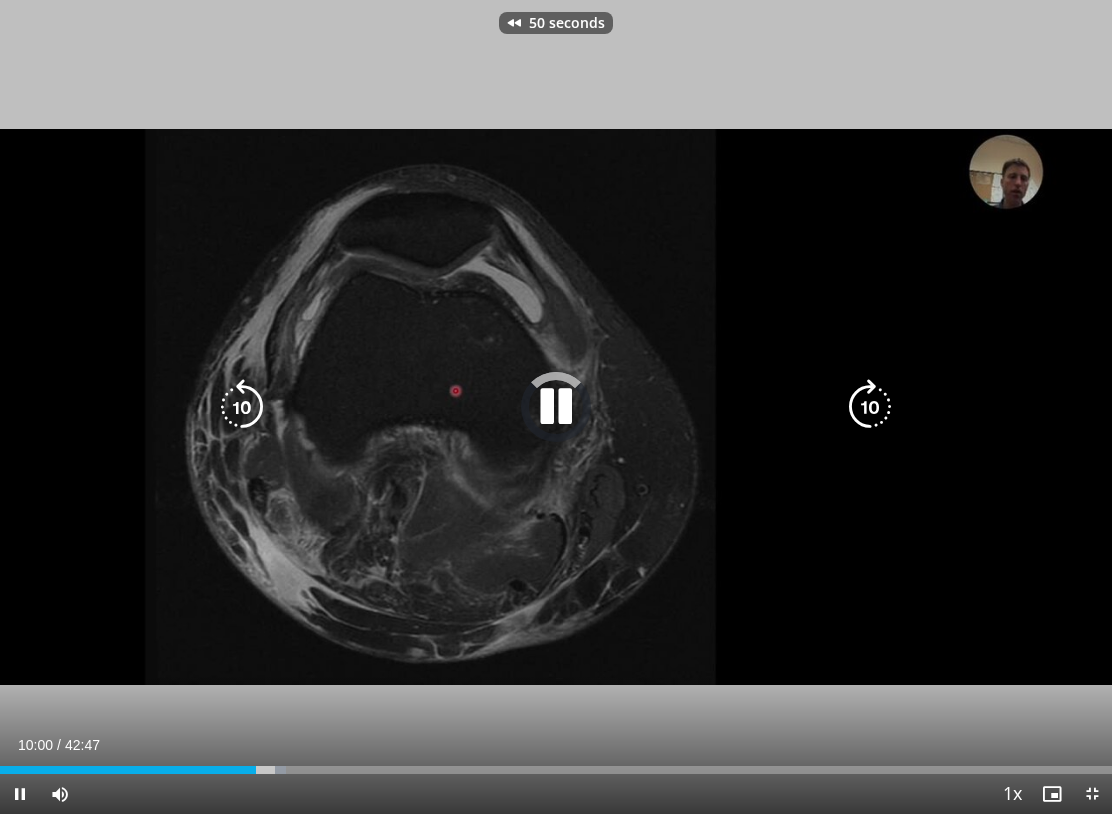 click at bounding box center (242, 407) 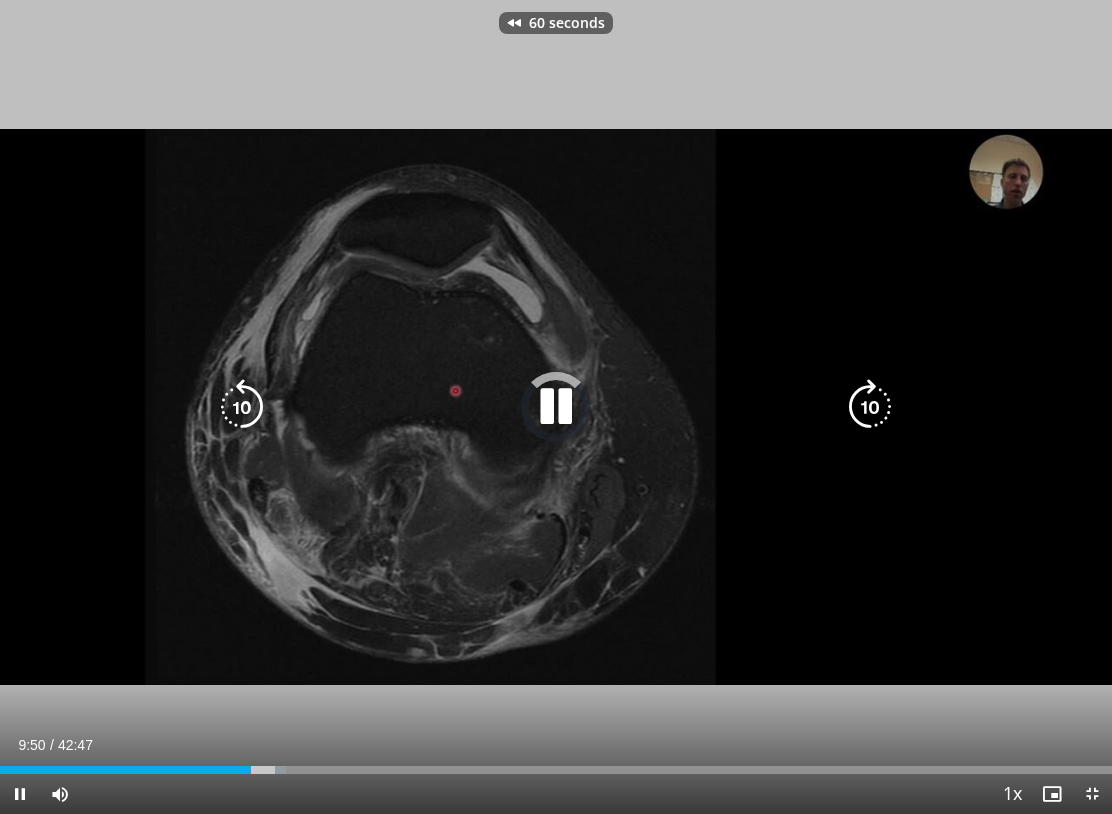 click at bounding box center (242, 407) 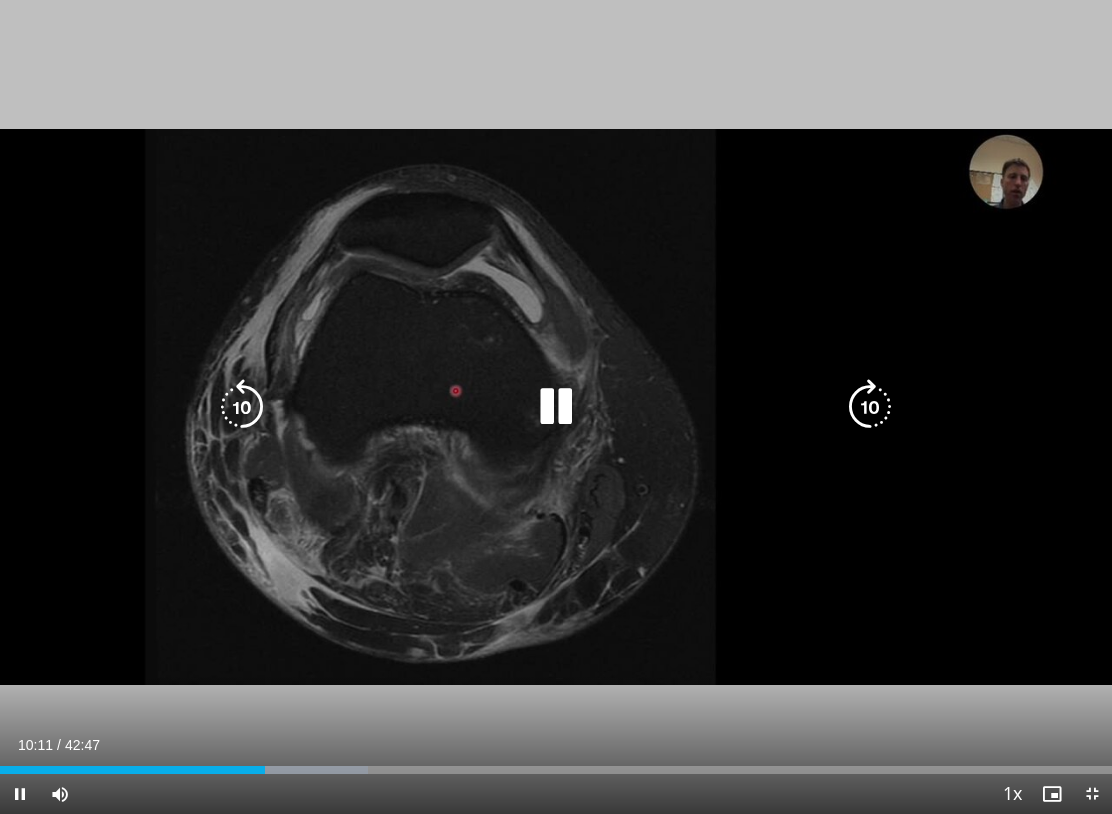 click at bounding box center (556, 407) 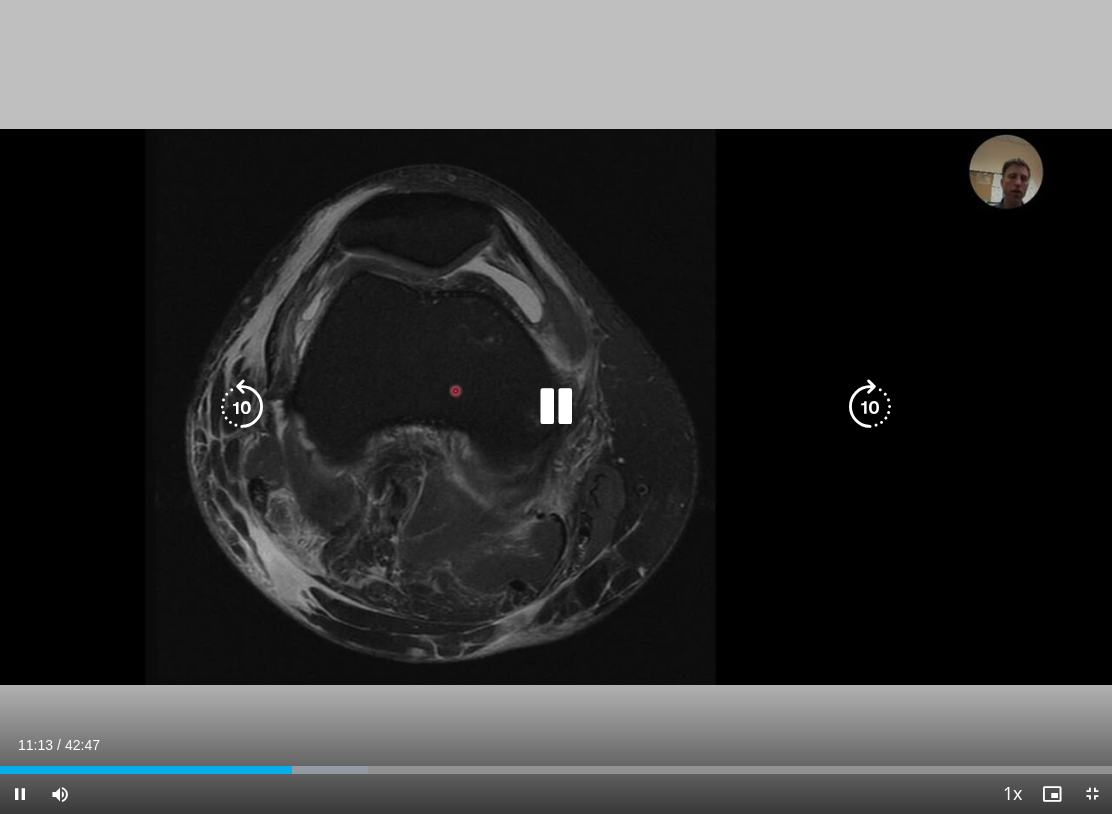 click at bounding box center [556, 407] 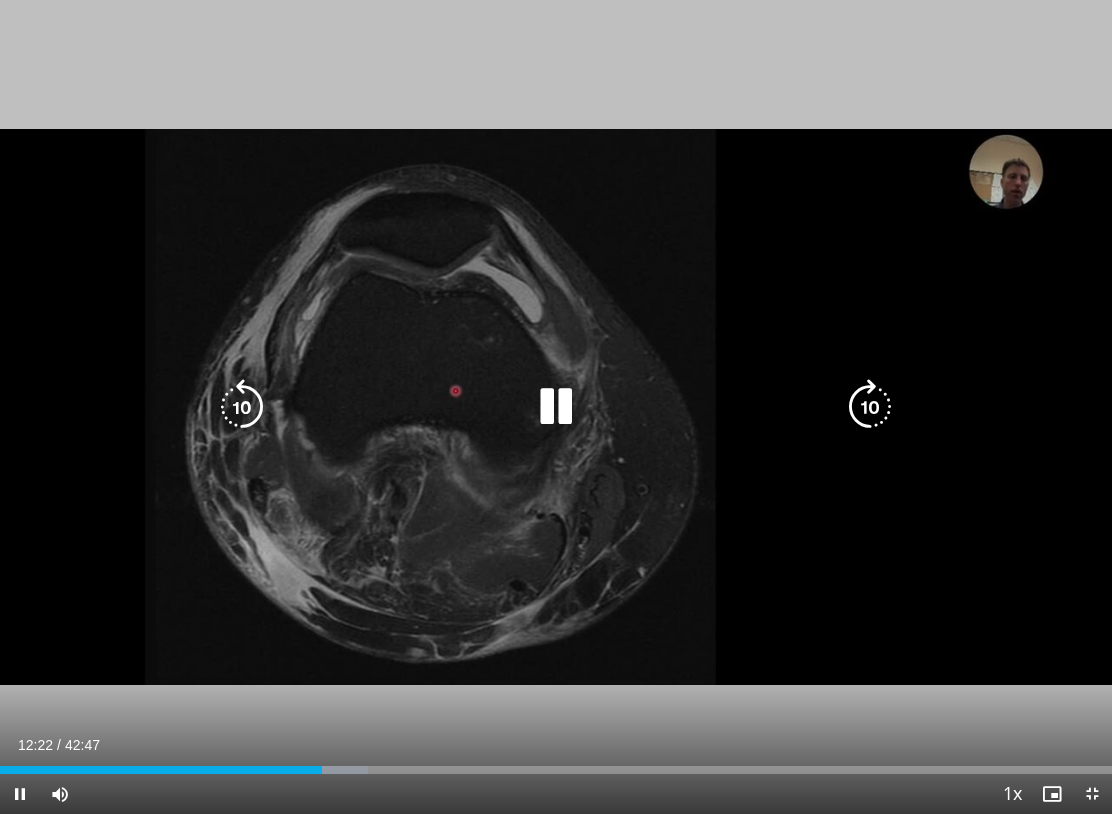 click at bounding box center (556, 407) 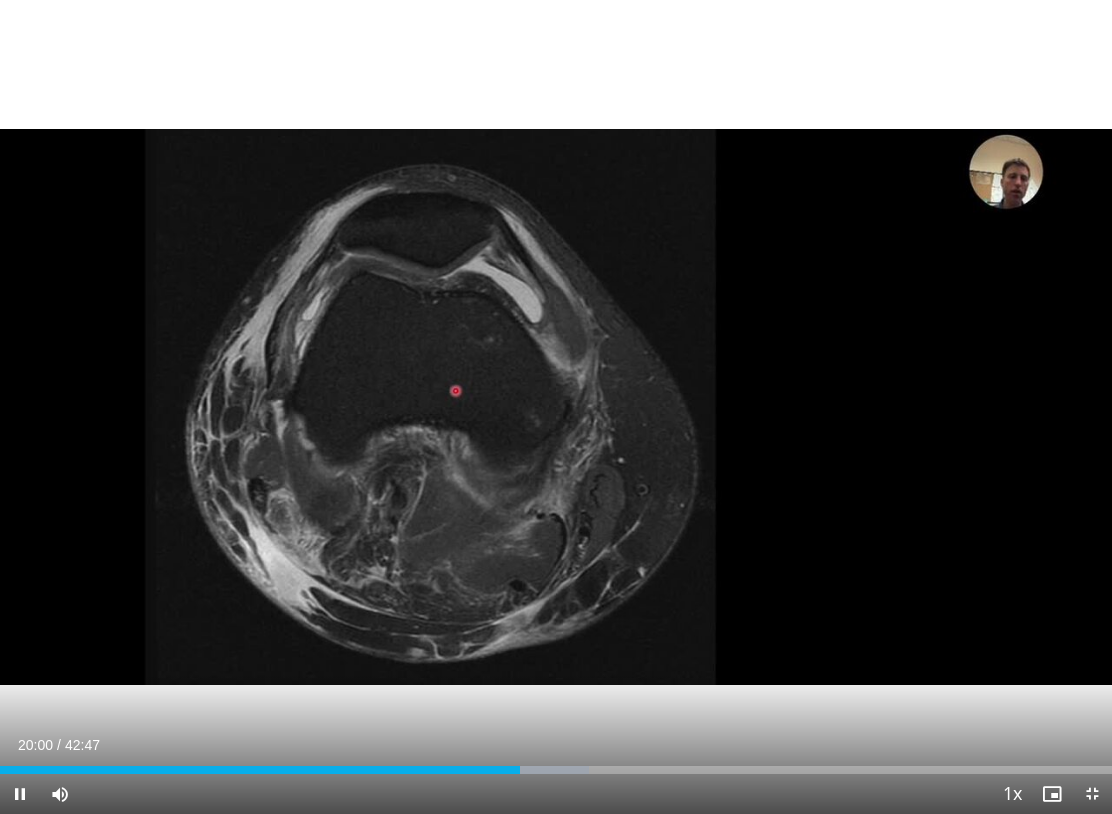 click on "70 seconds
Tap to unmute" at bounding box center (556, 407) 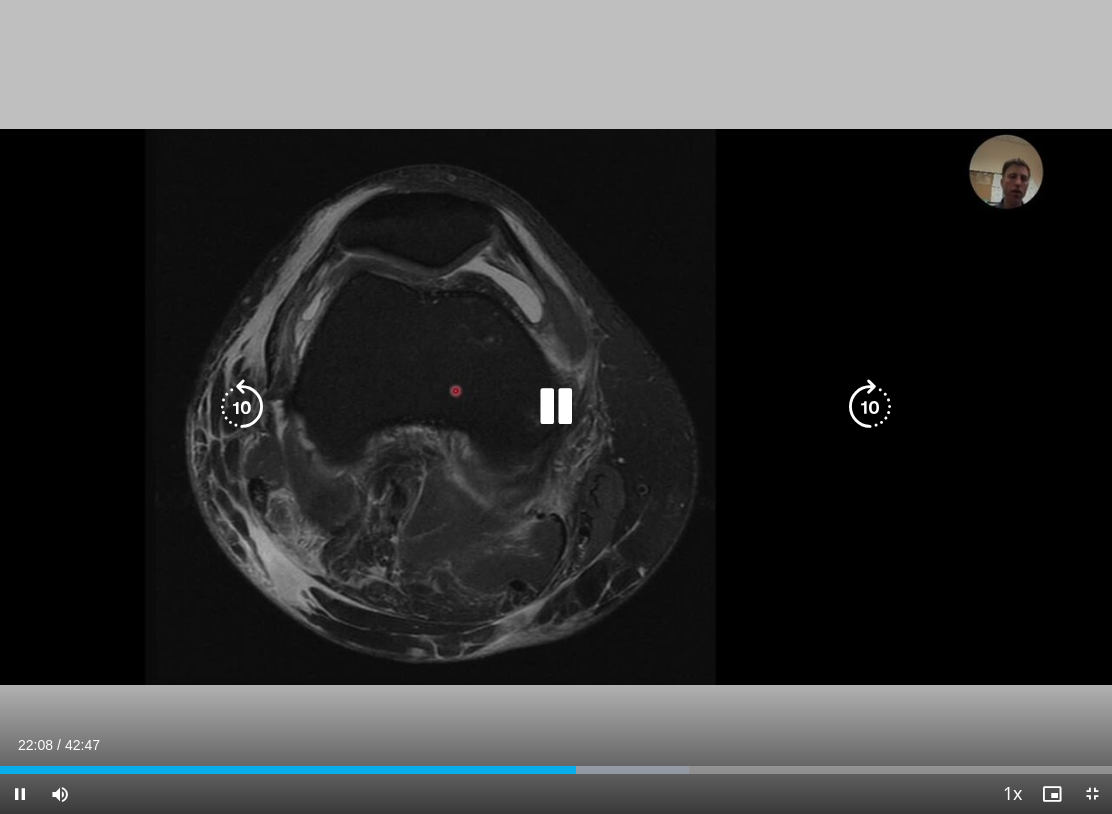 click at bounding box center [556, 407] 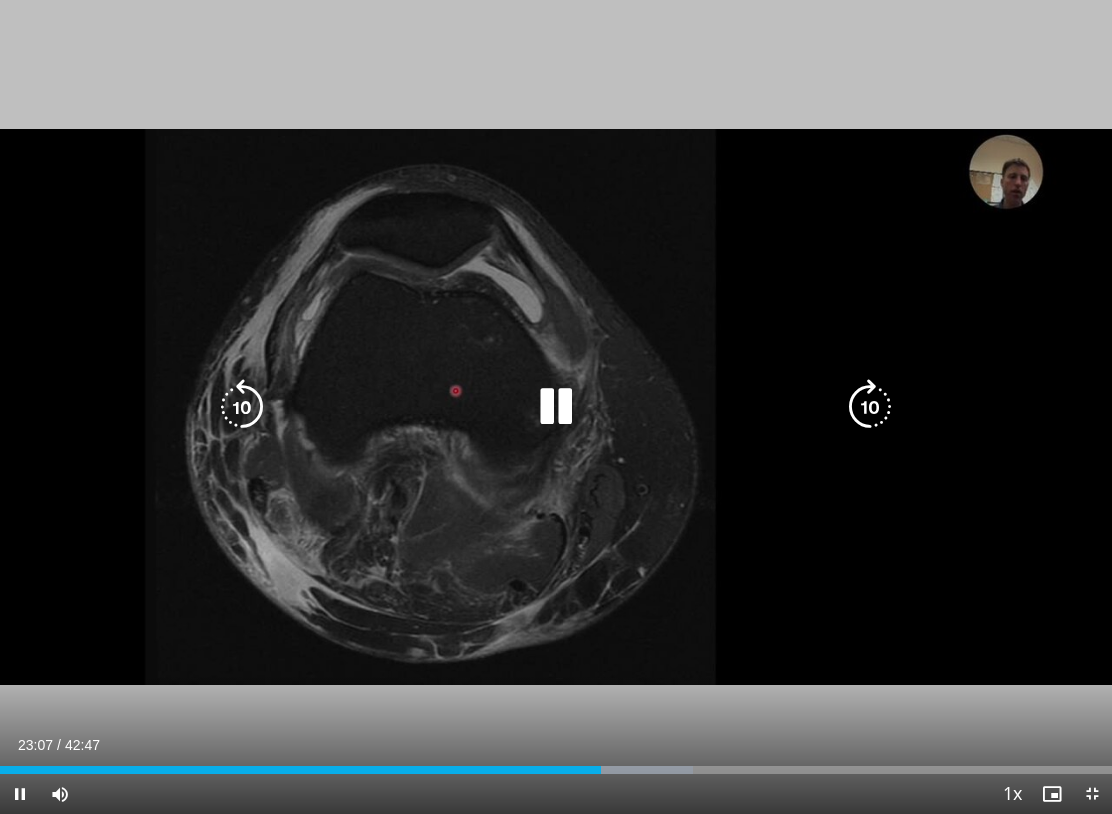 click at bounding box center [556, 407] 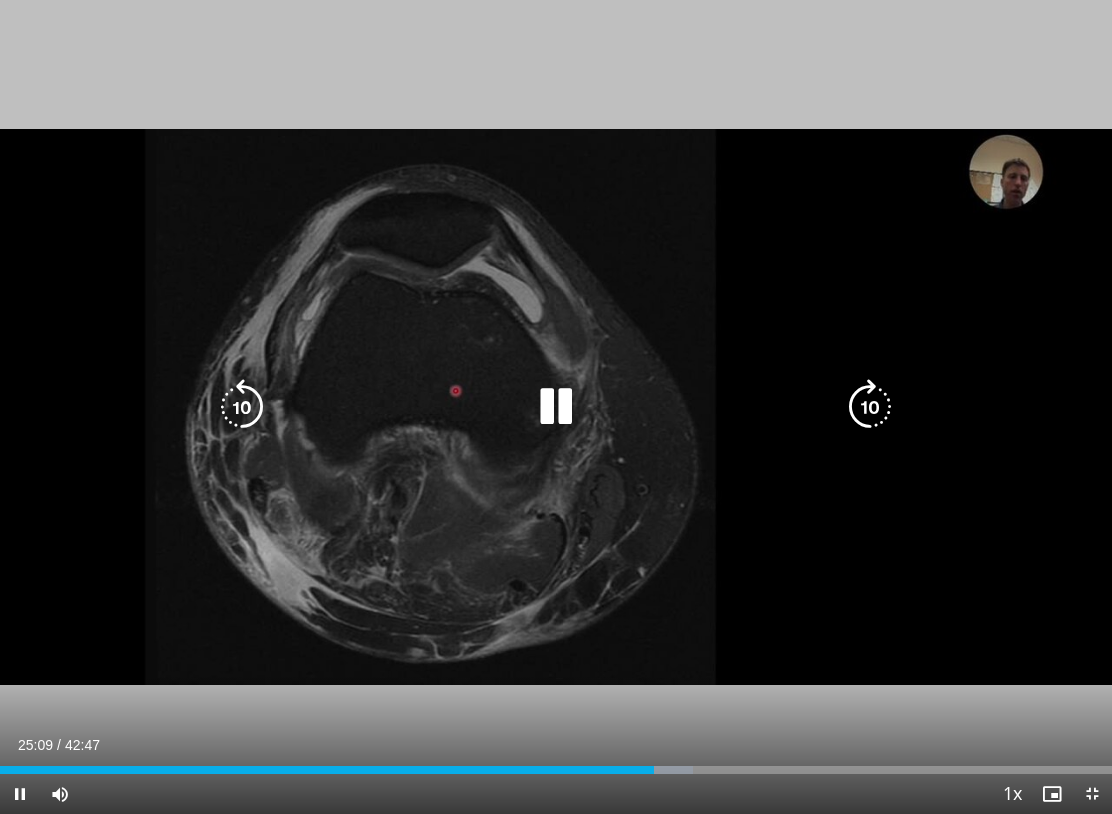 click at bounding box center [242, 407] 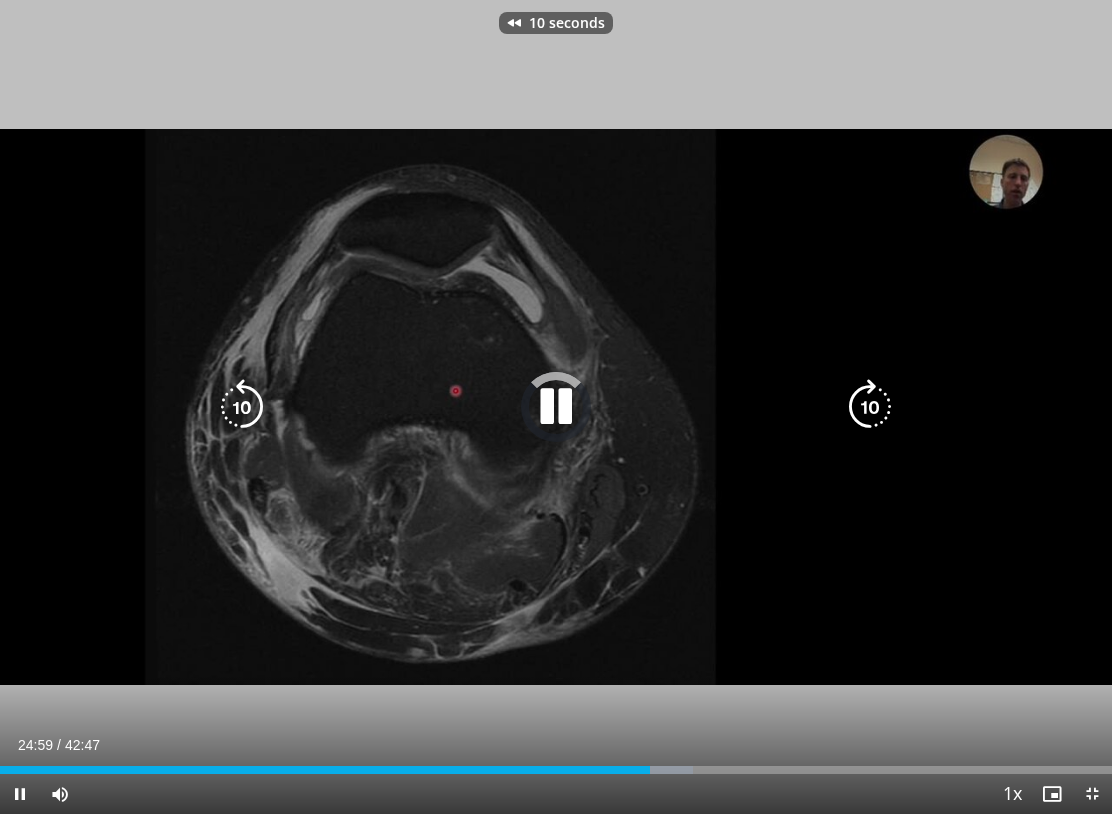 click at bounding box center [242, 407] 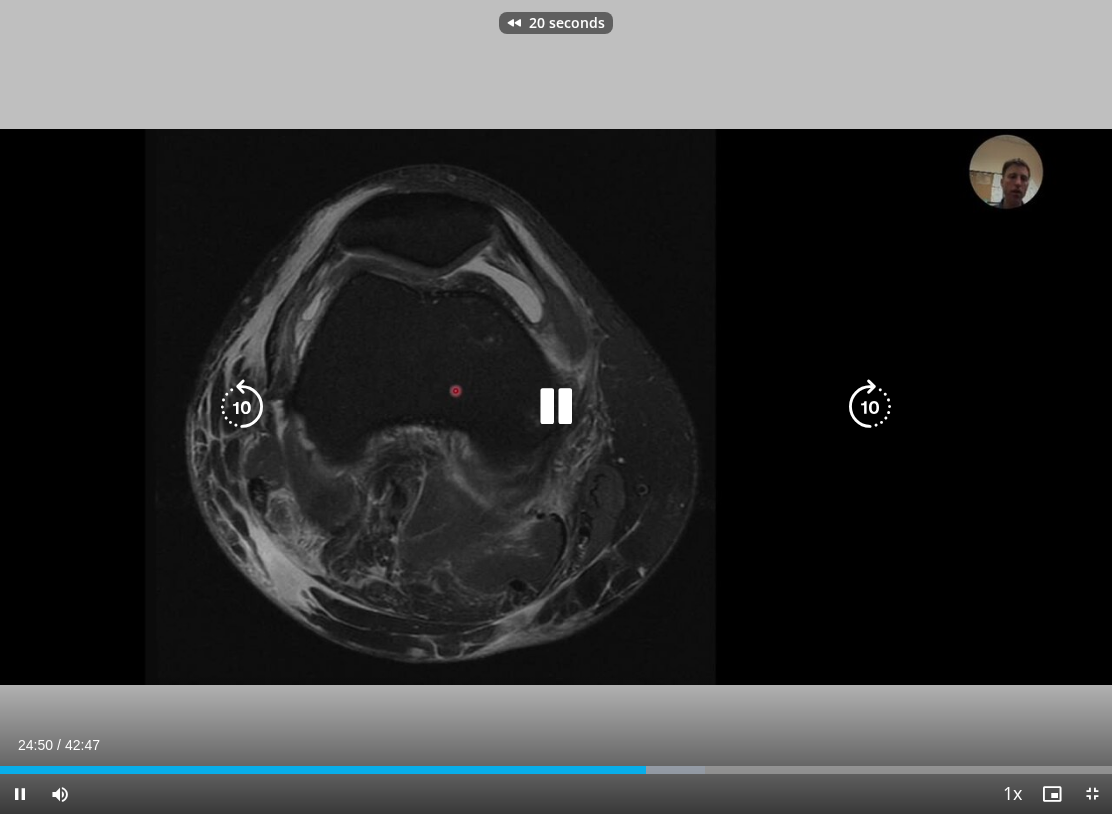 click at bounding box center (242, 407) 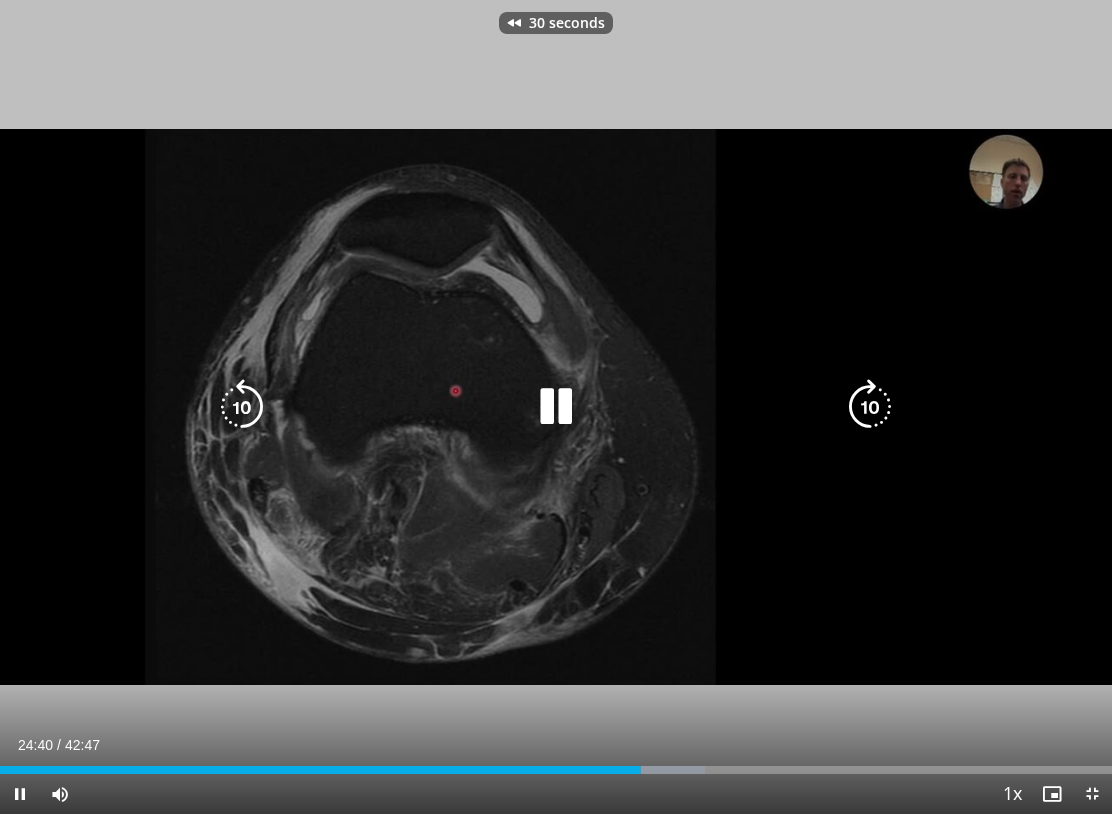click at bounding box center (242, 407) 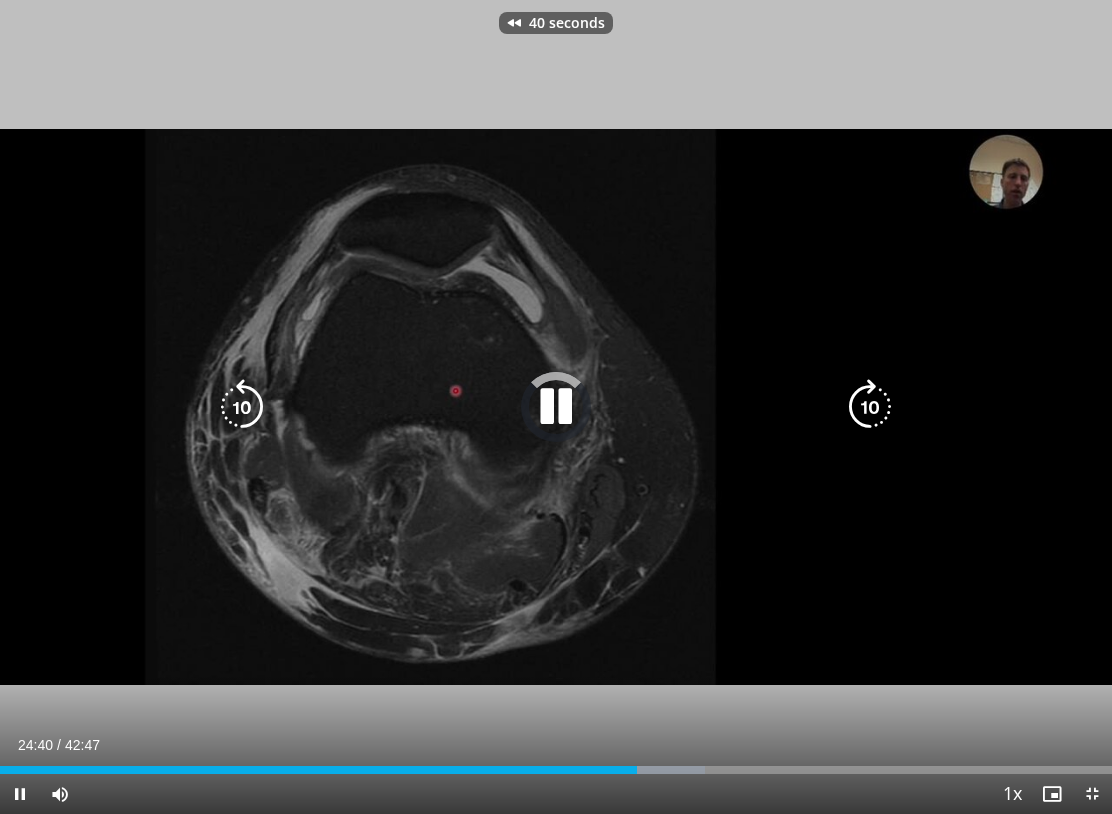 click at bounding box center (242, 407) 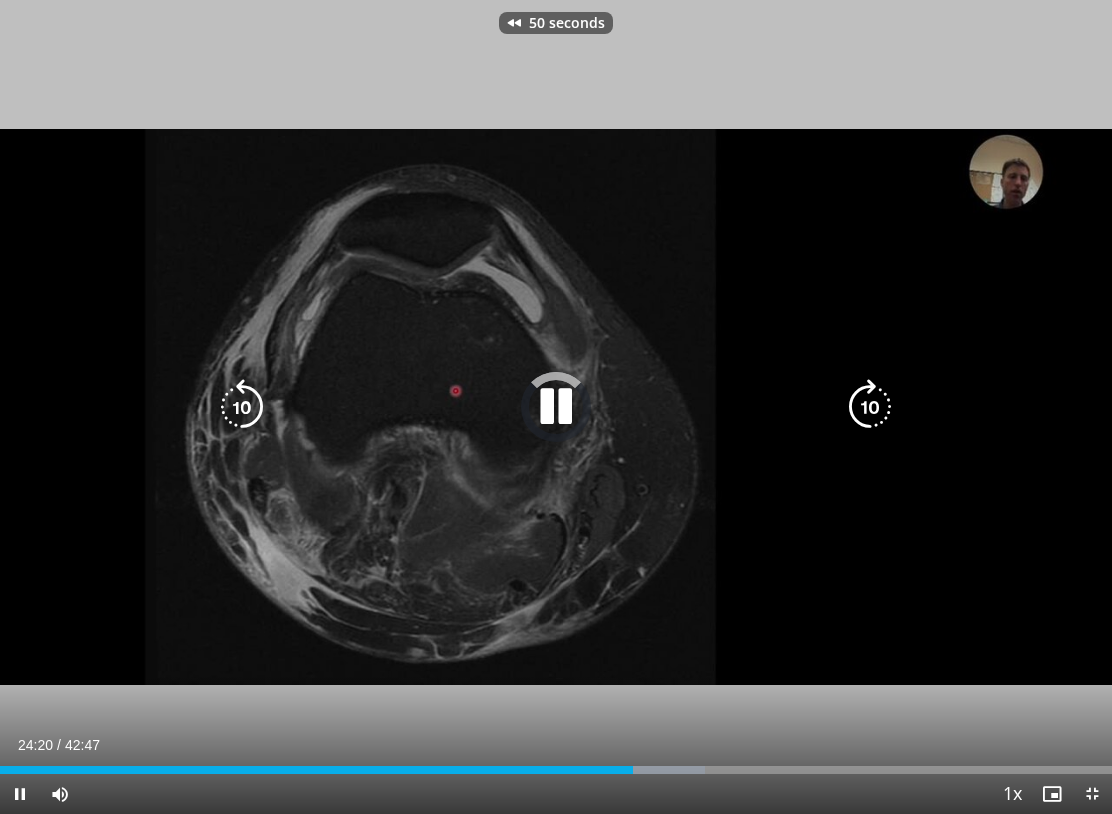 click at bounding box center [242, 407] 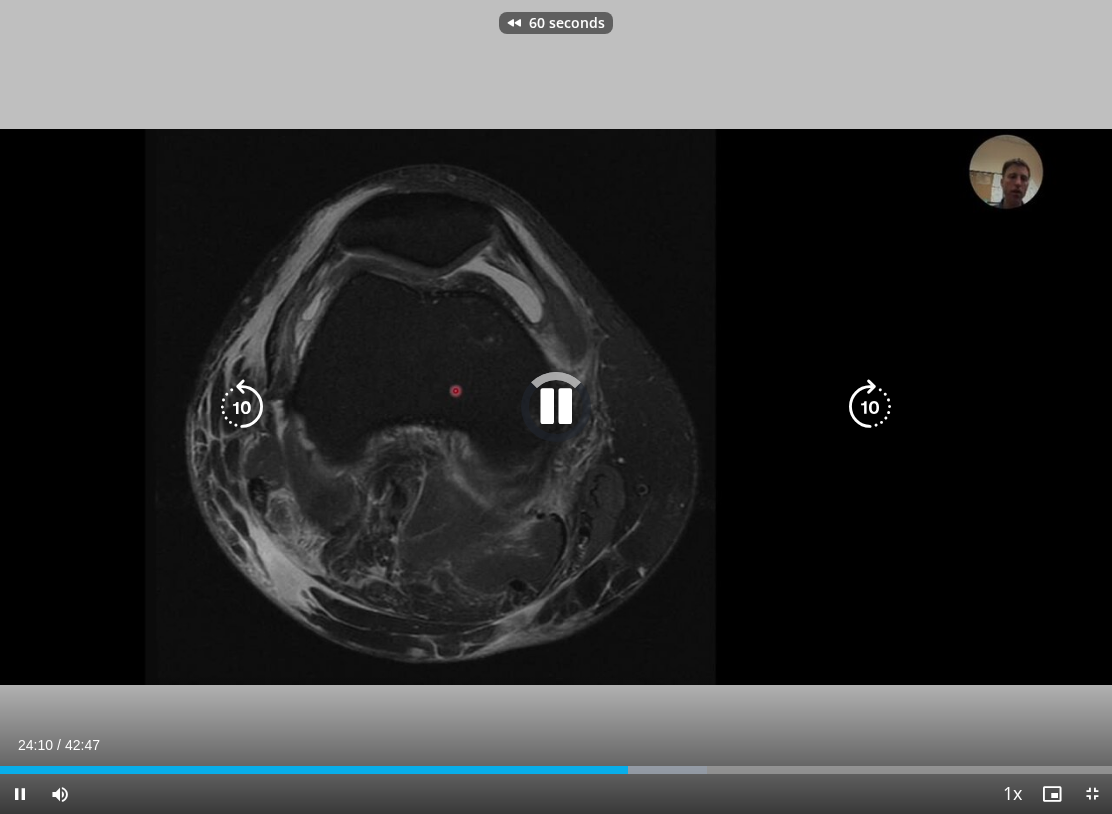 click at bounding box center [242, 407] 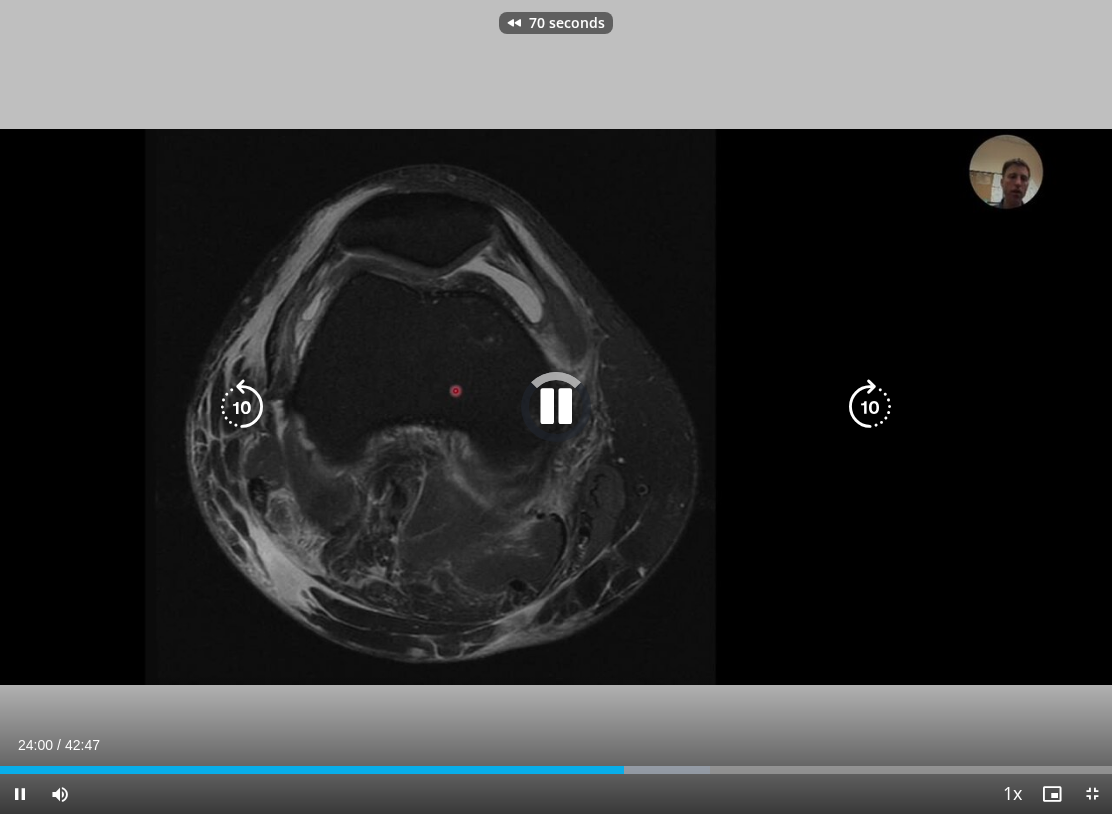 click at bounding box center [242, 407] 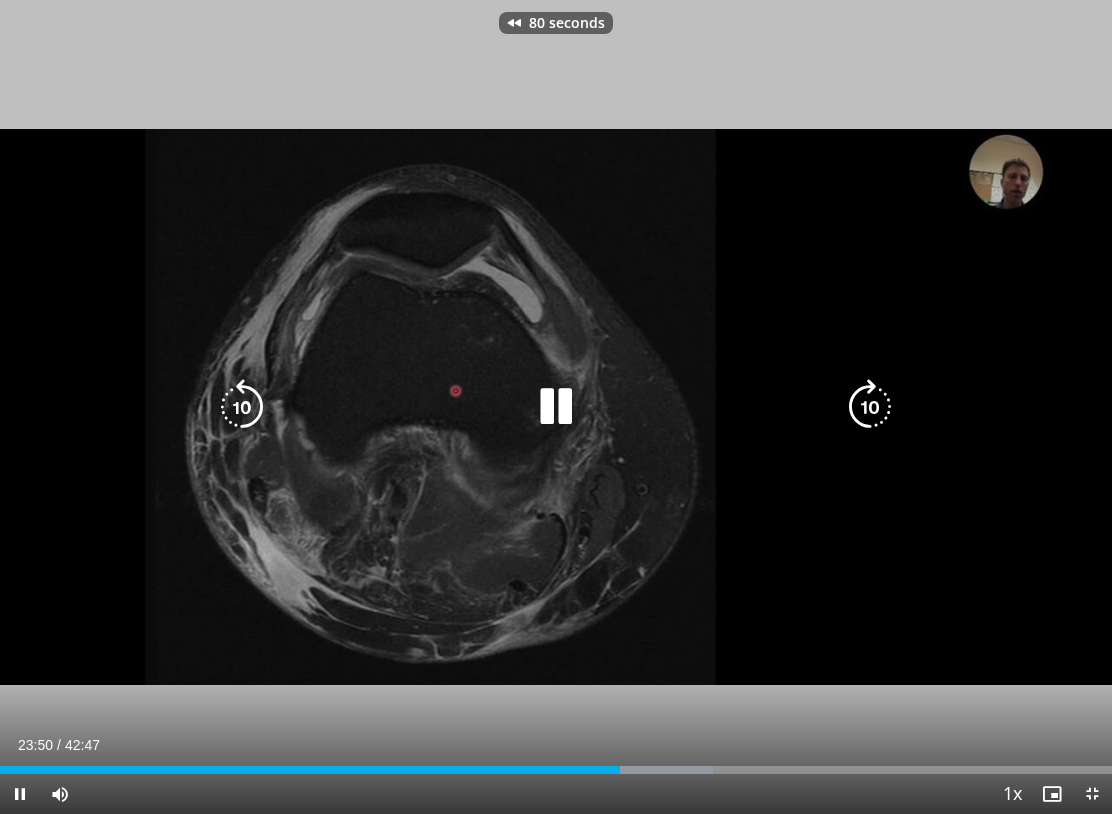 click at bounding box center [242, 407] 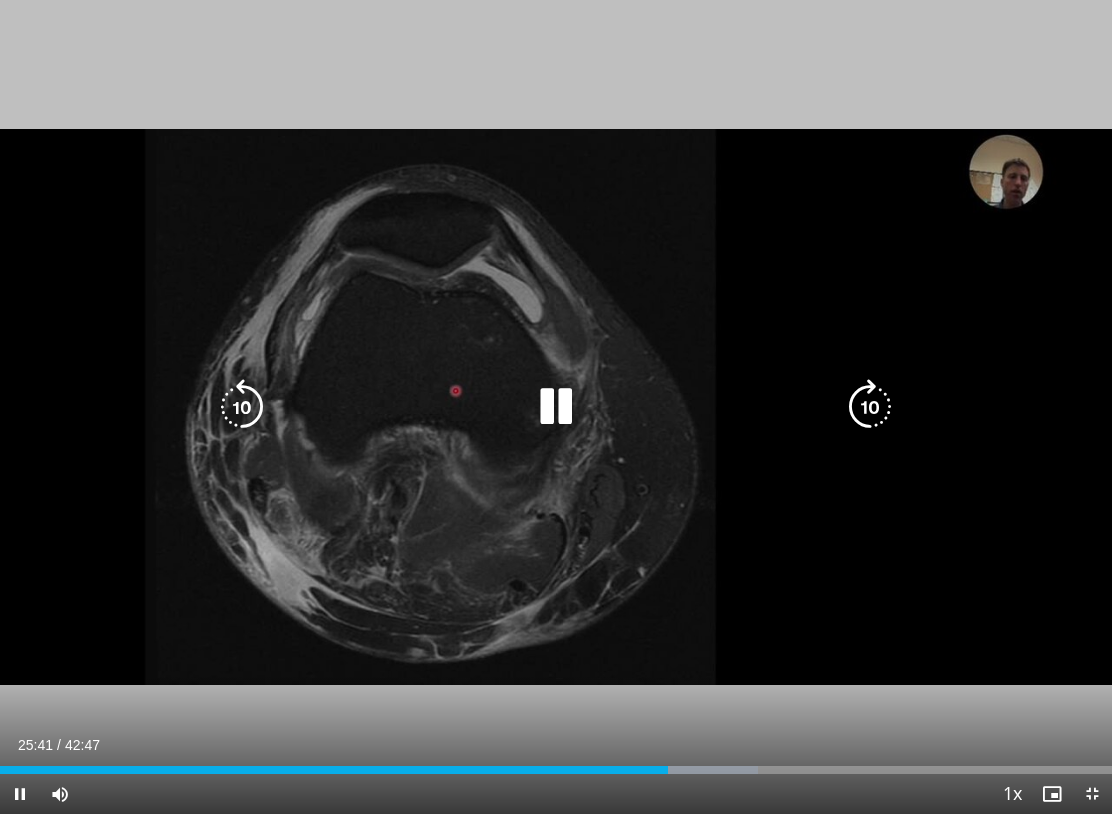 click at bounding box center (556, 407) 